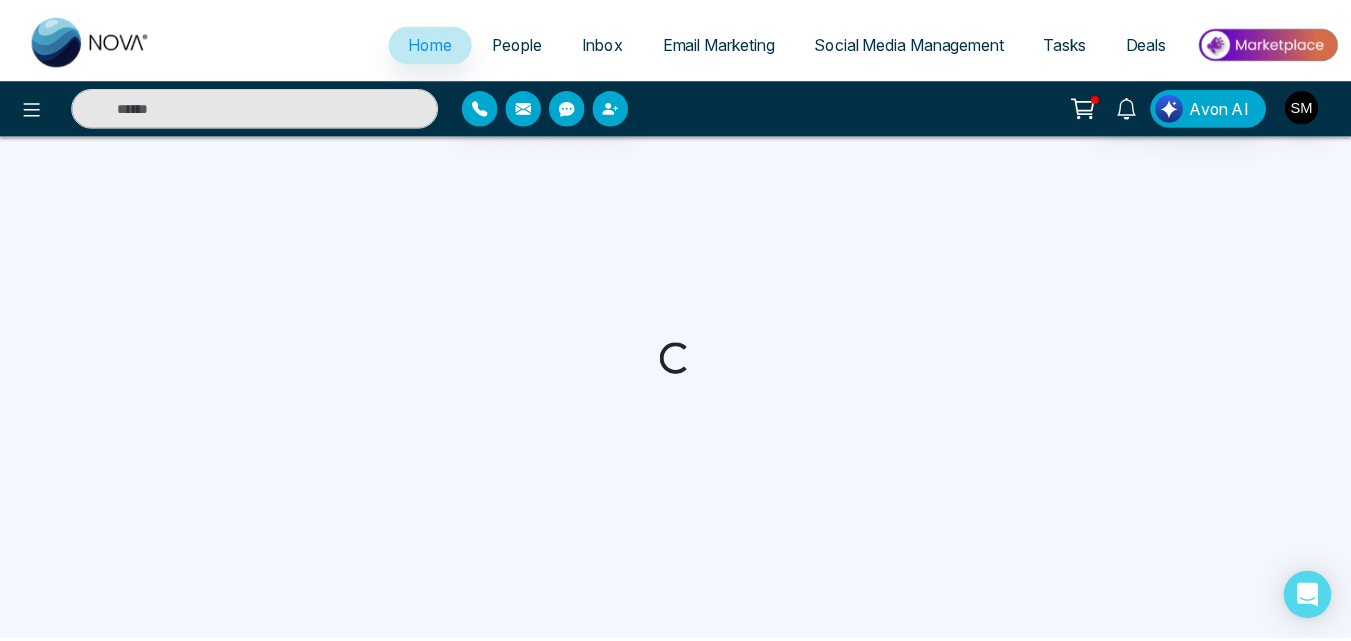 scroll, scrollTop: 0, scrollLeft: 0, axis: both 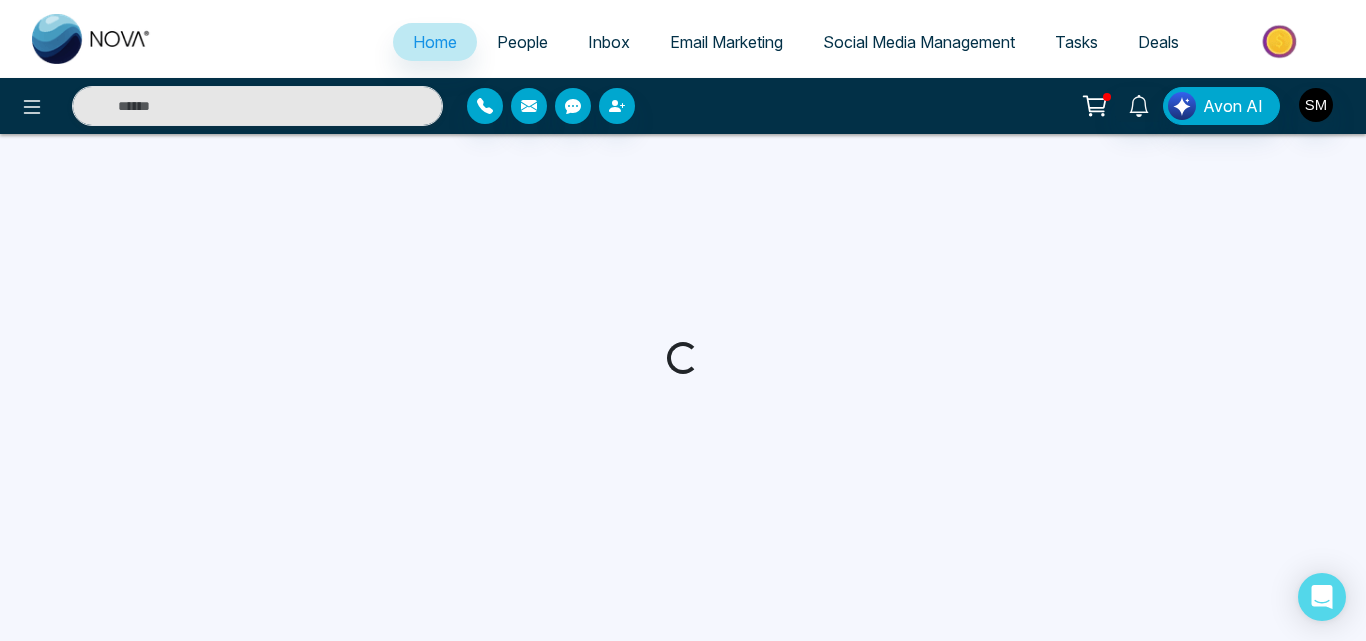 select on "*" 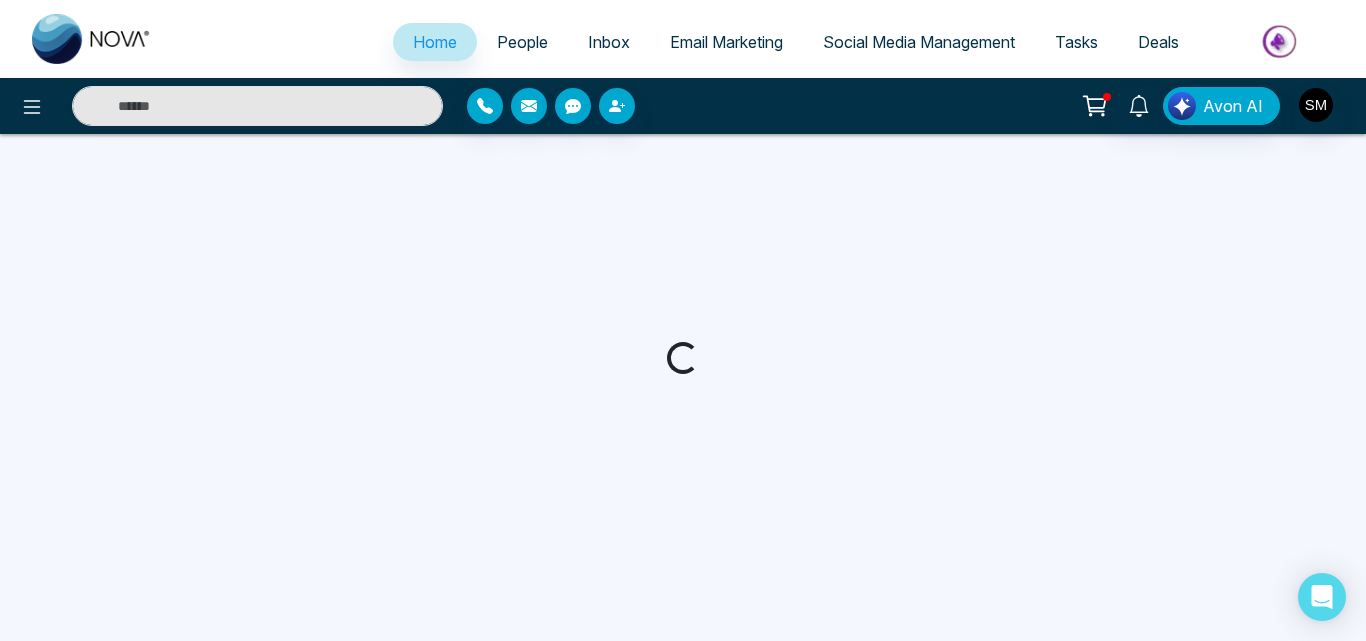 select on "*" 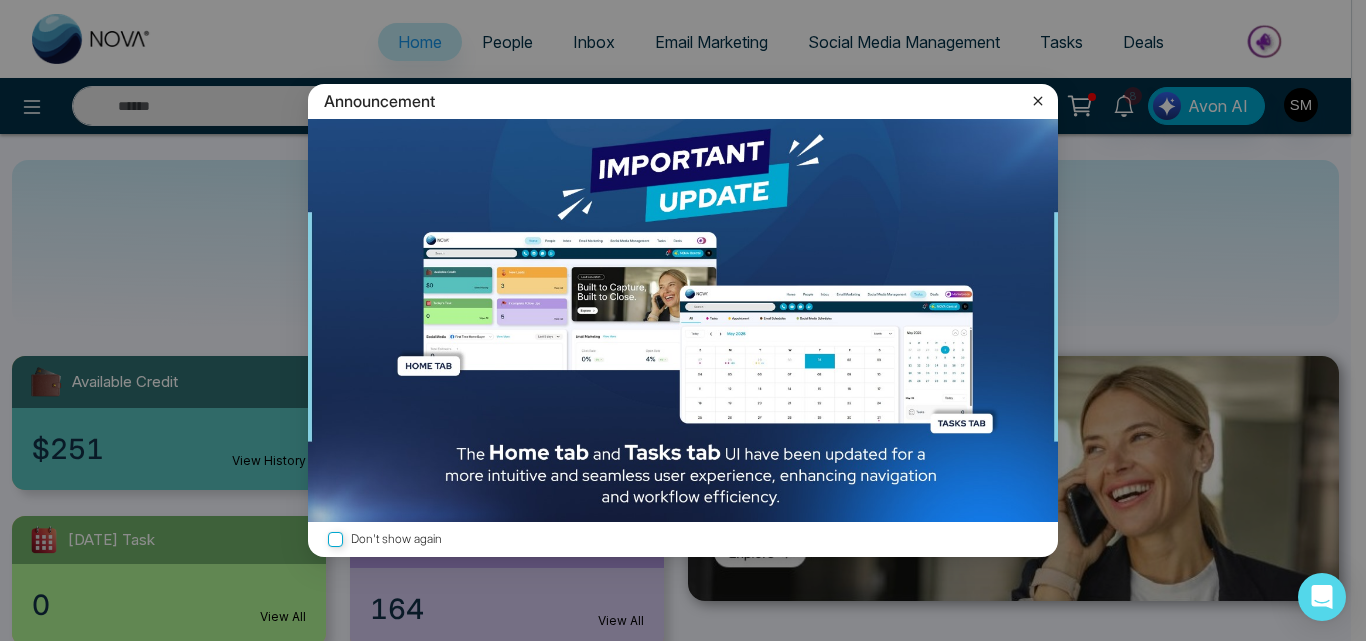 click 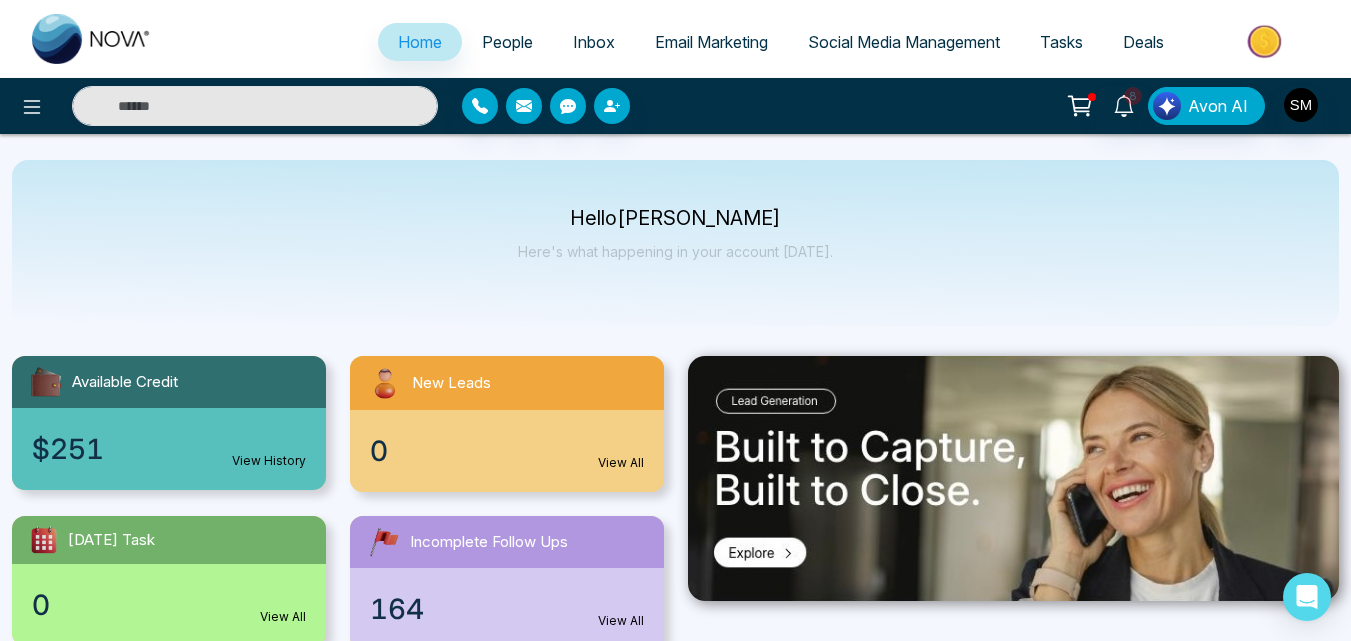 click on "People" at bounding box center (507, 42) 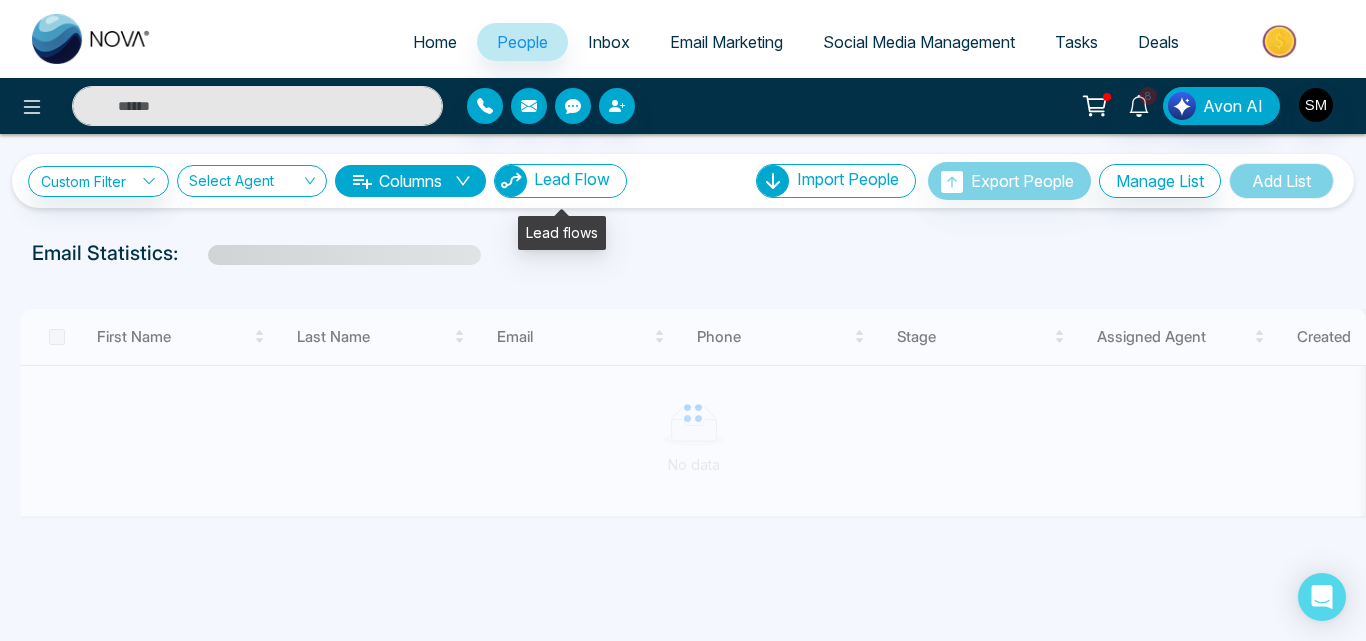 click on "Lead Flow" at bounding box center [572, 179] 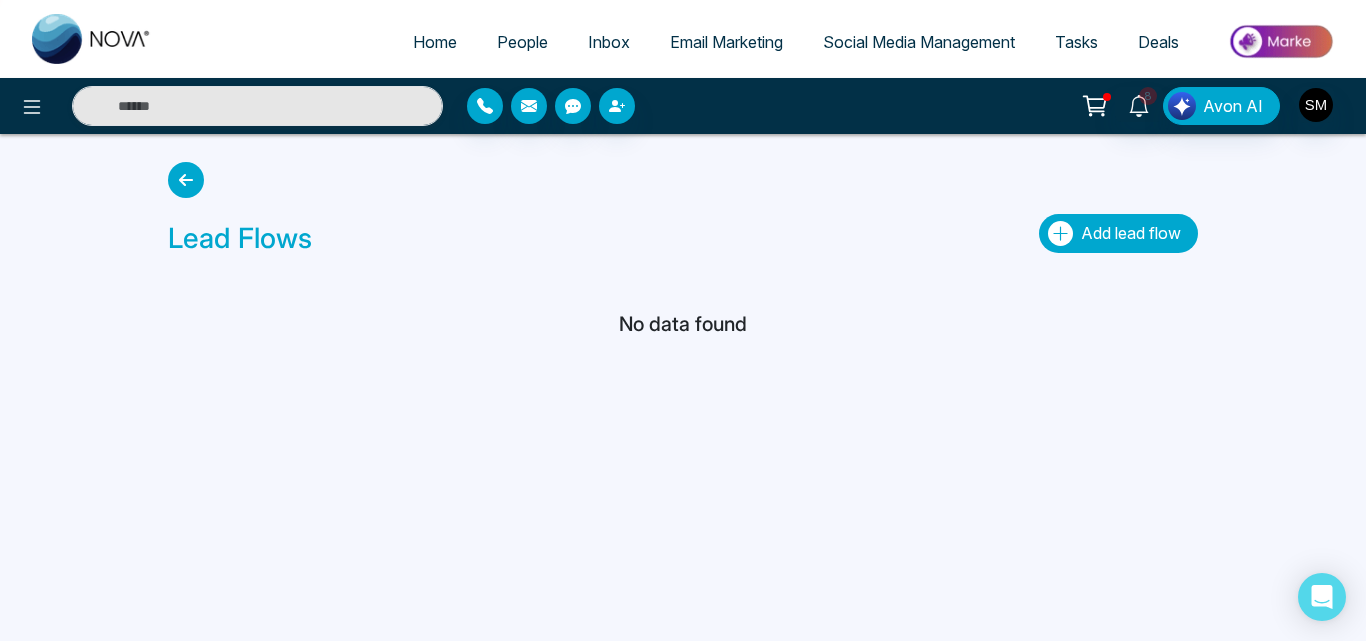 click on "Add lead flow" at bounding box center [1131, 233] 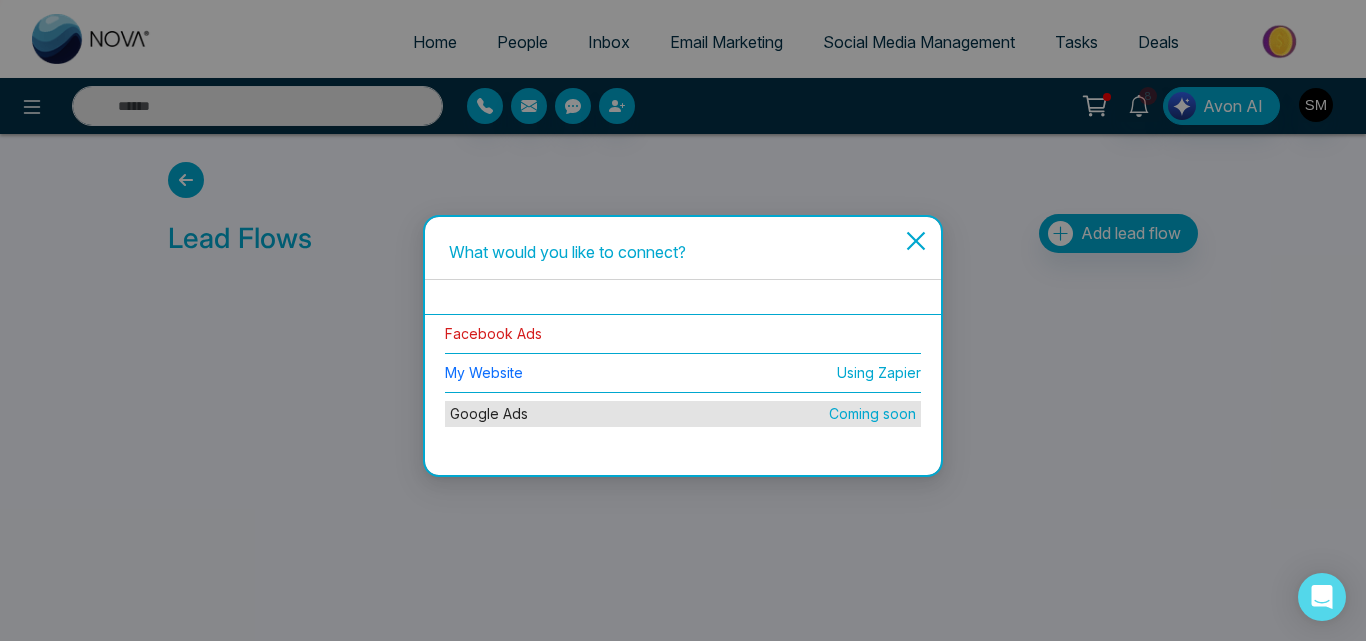 click on "Facebook Ads" at bounding box center [493, 333] 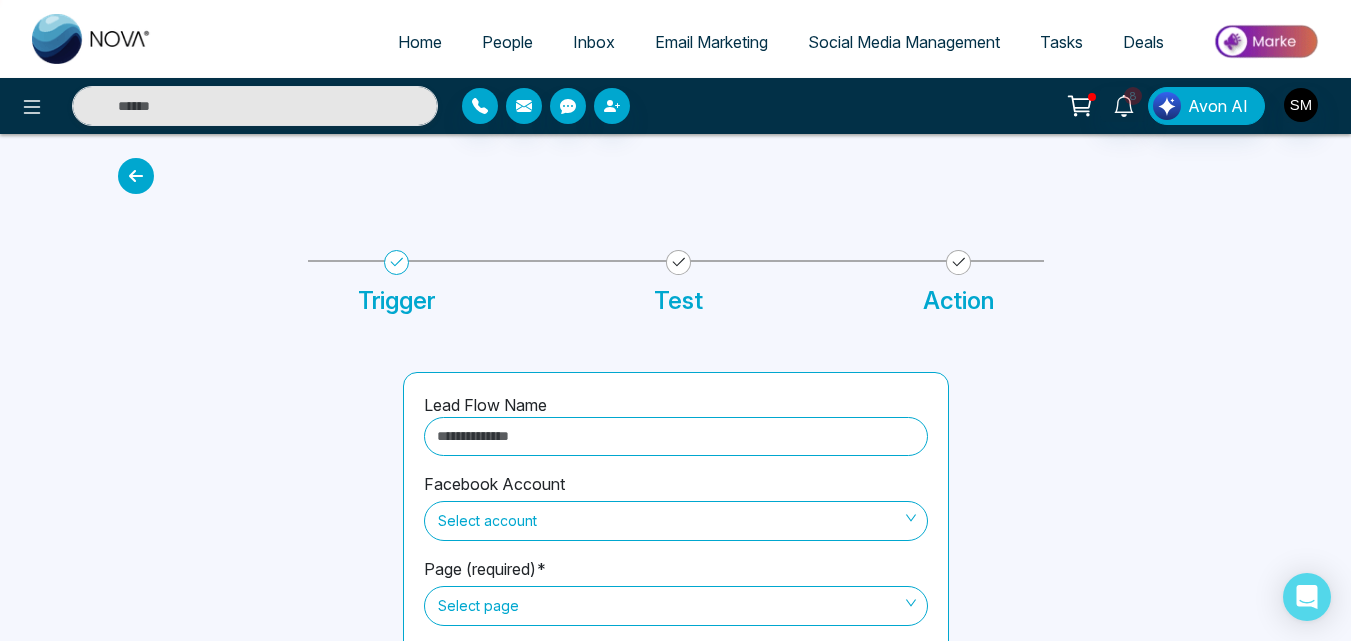 click at bounding box center (676, 436) 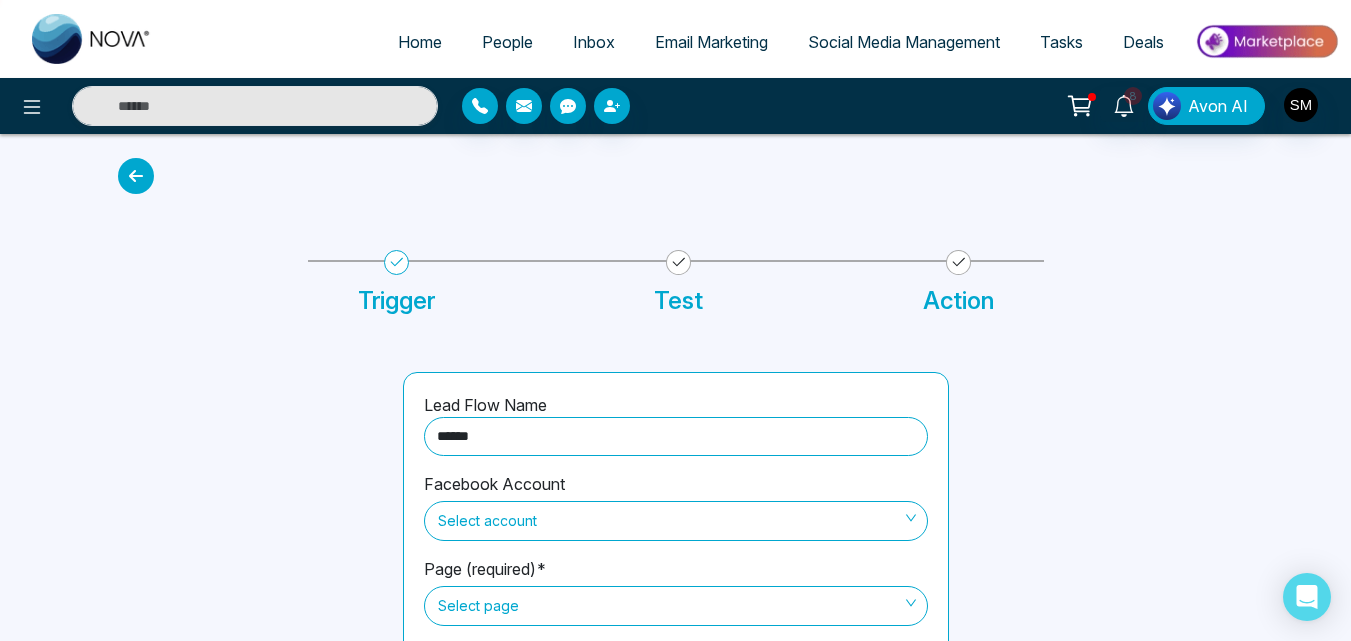 type on "**********" 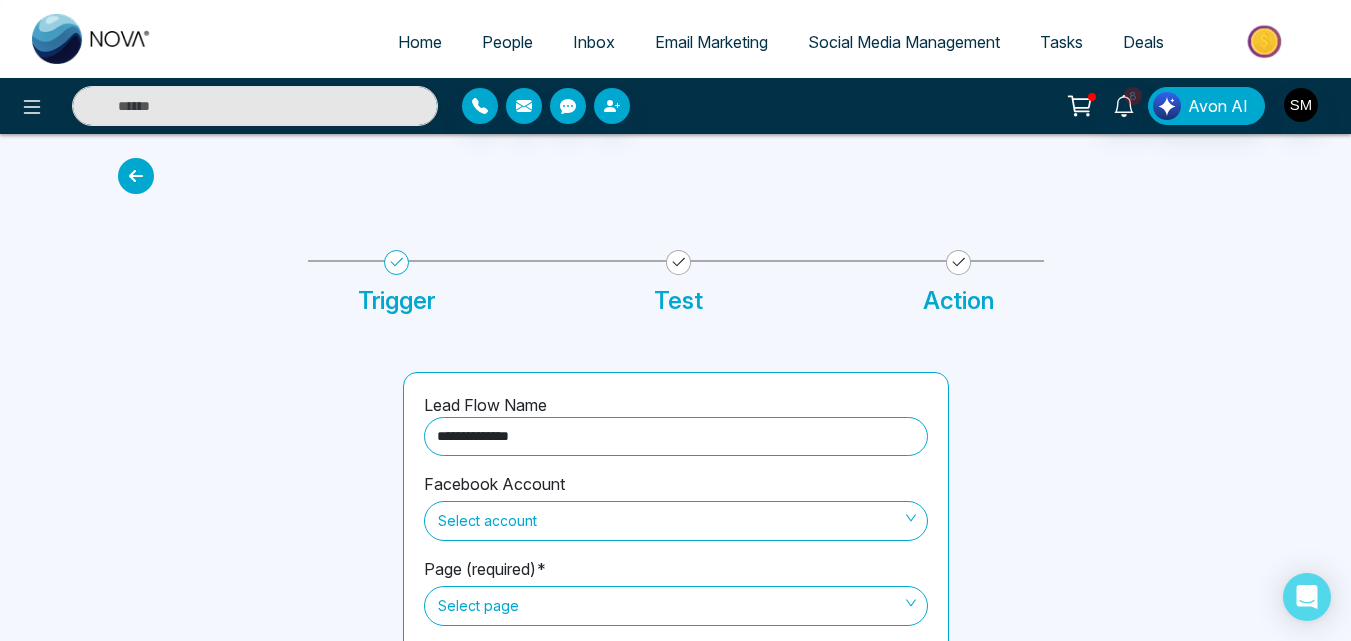 click on "Select account" at bounding box center (676, 521) 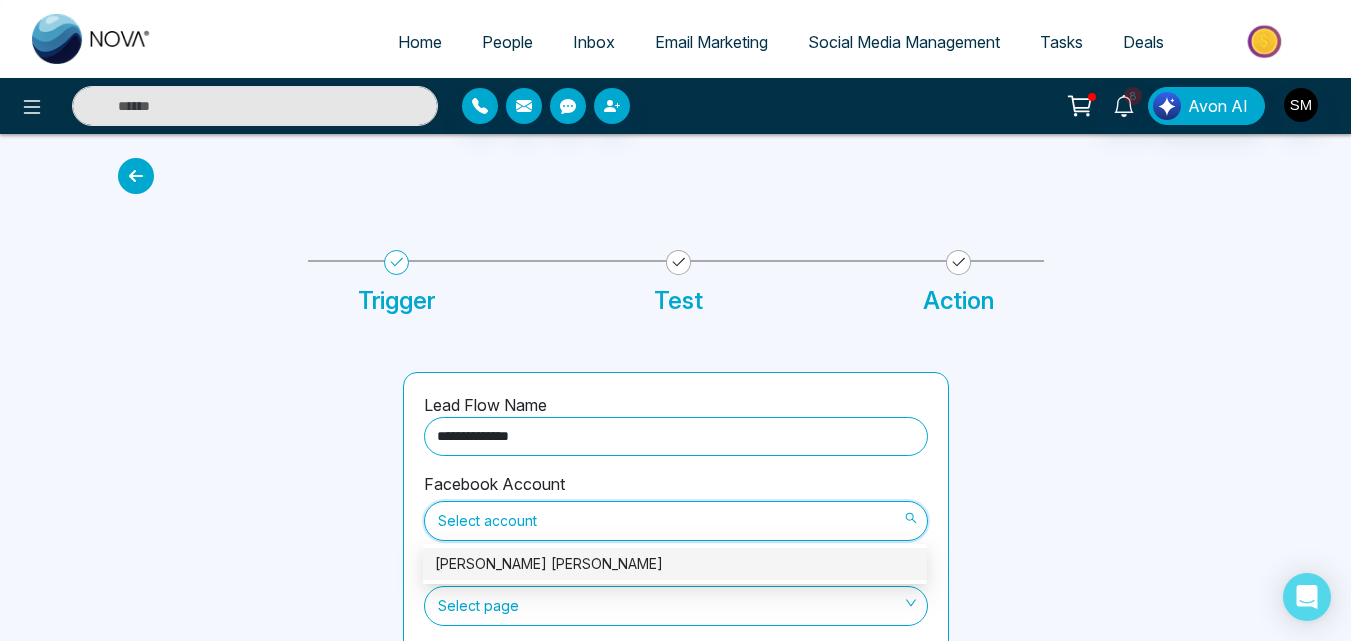 click on "[PERSON_NAME] [PERSON_NAME]" at bounding box center [675, 564] 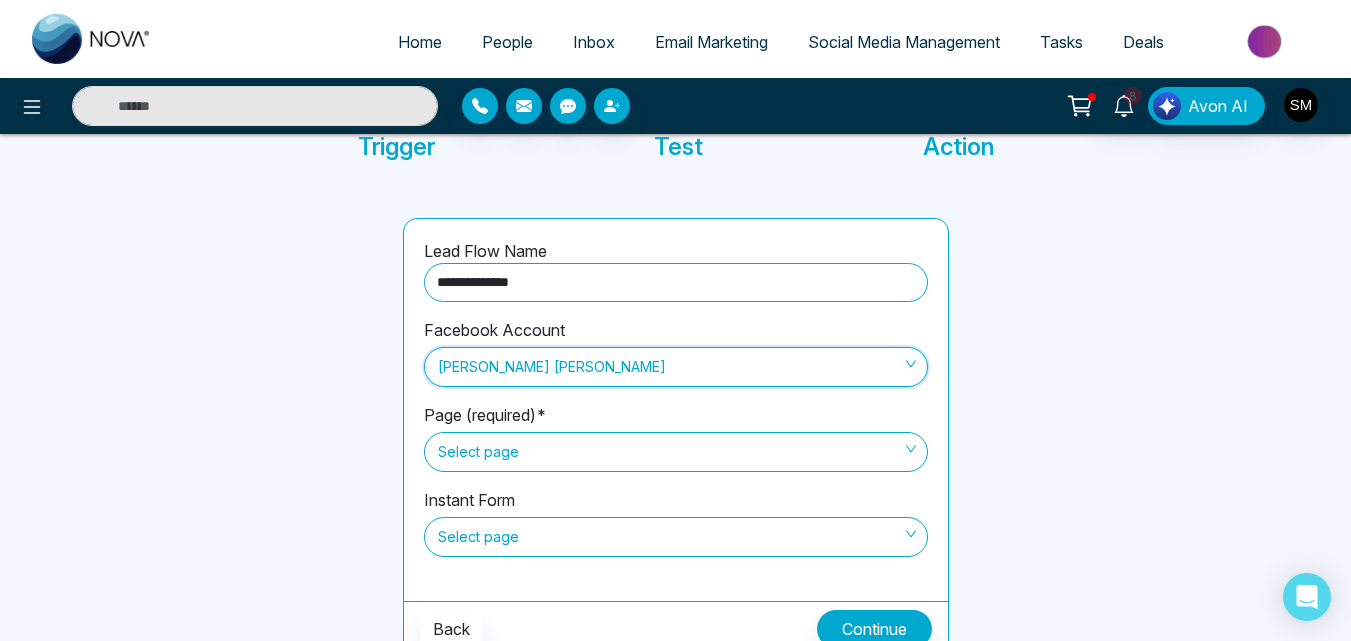 scroll, scrollTop: 170, scrollLeft: 0, axis: vertical 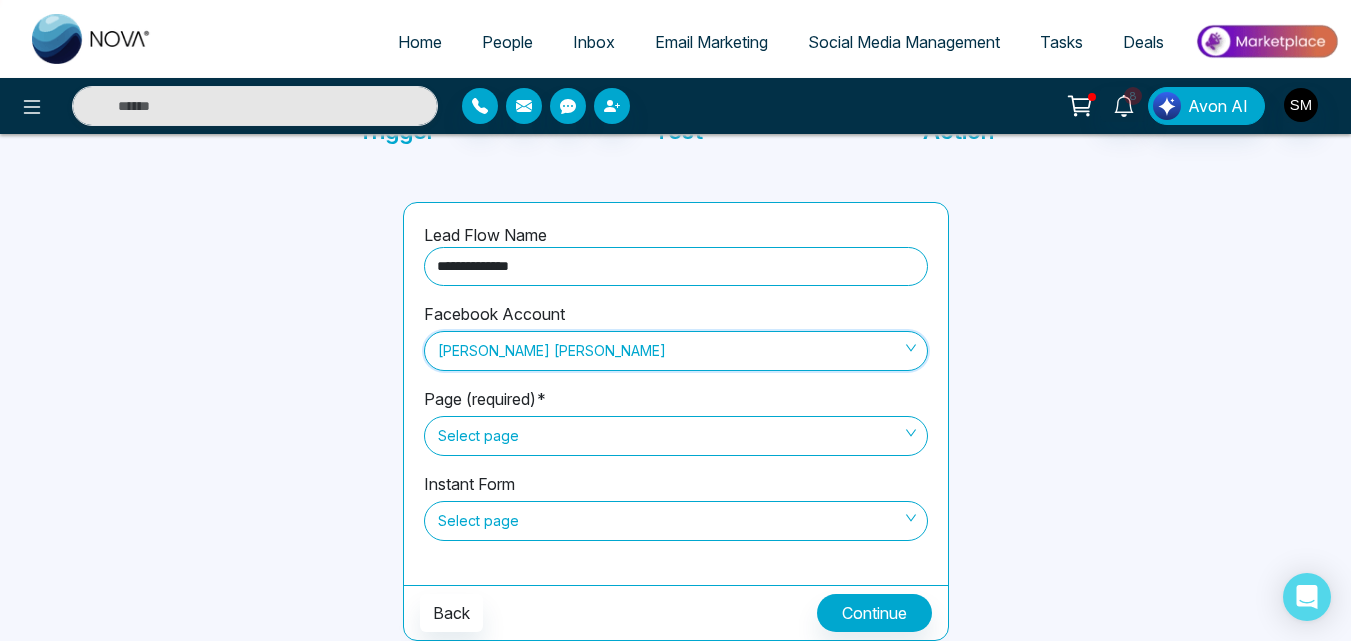 click on "Select page" at bounding box center (676, 436) 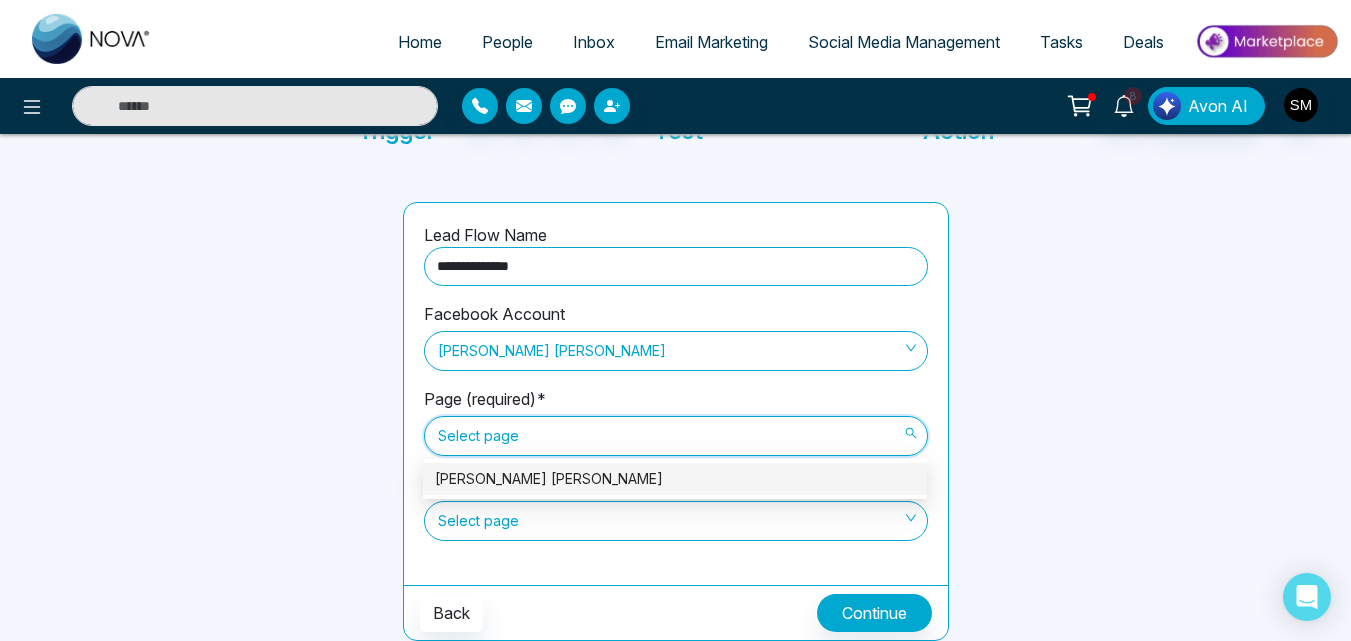 click on "[PERSON_NAME] [PERSON_NAME]" at bounding box center (675, 479) 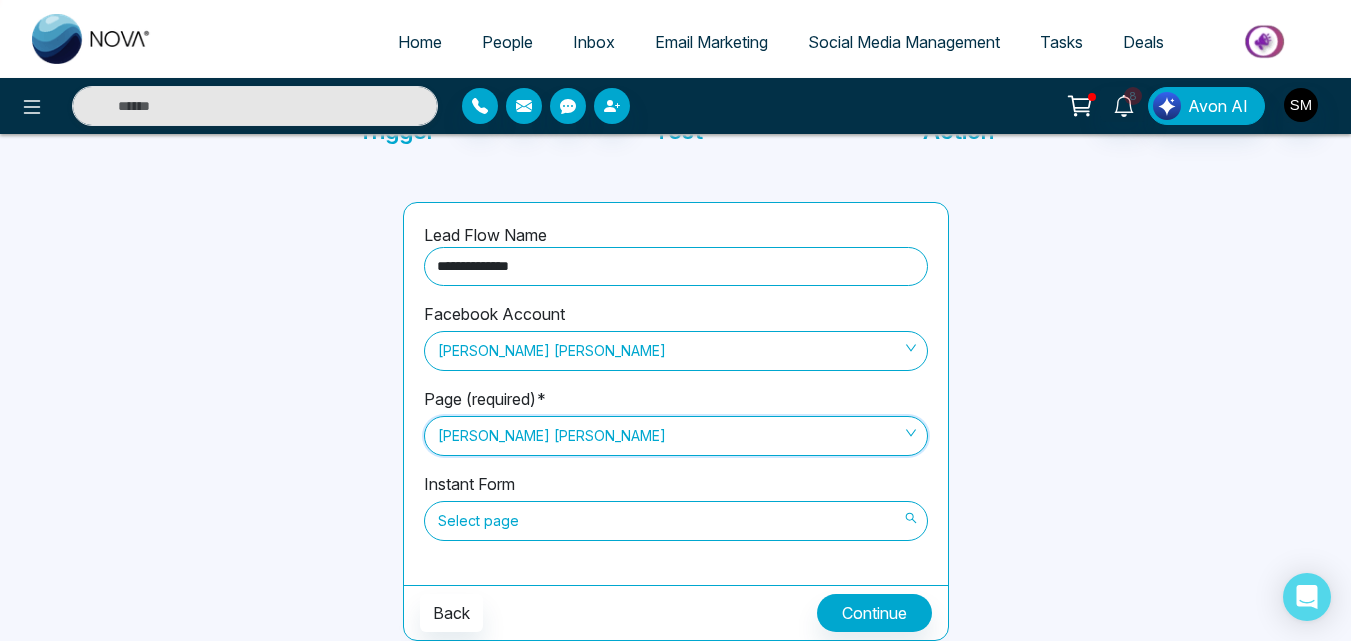 click on "Select page" at bounding box center (676, 521) 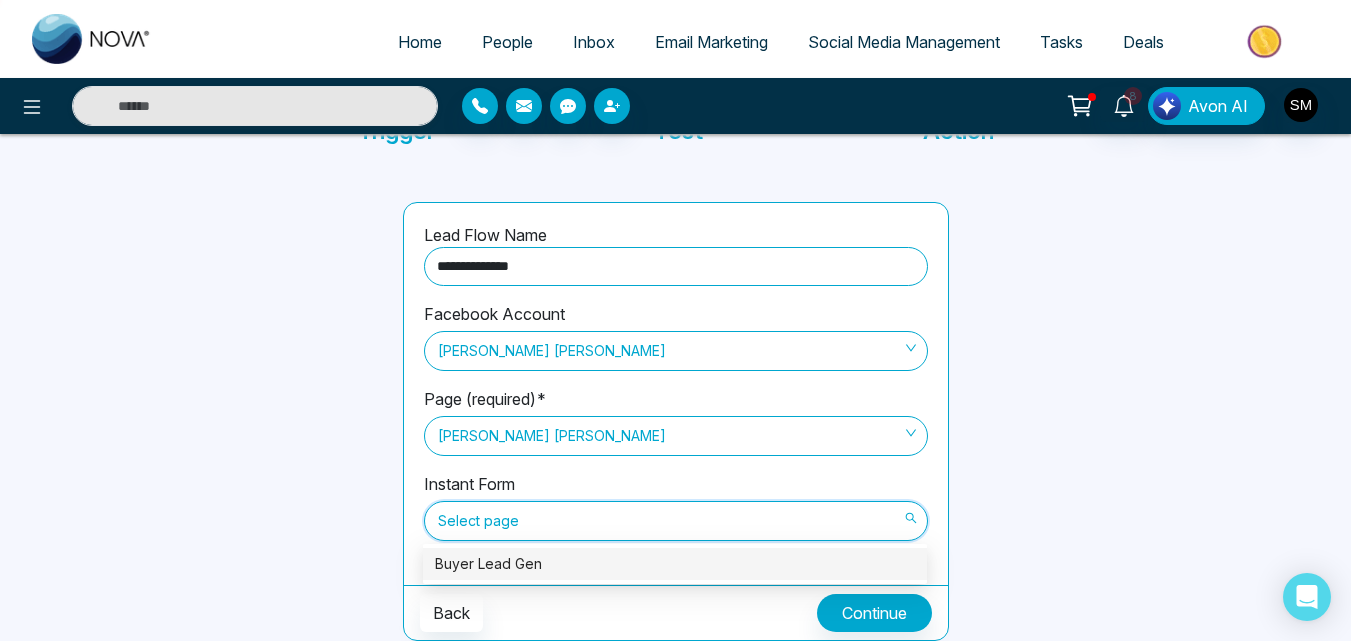 click on "Buyer Lead Gen" at bounding box center (675, 564) 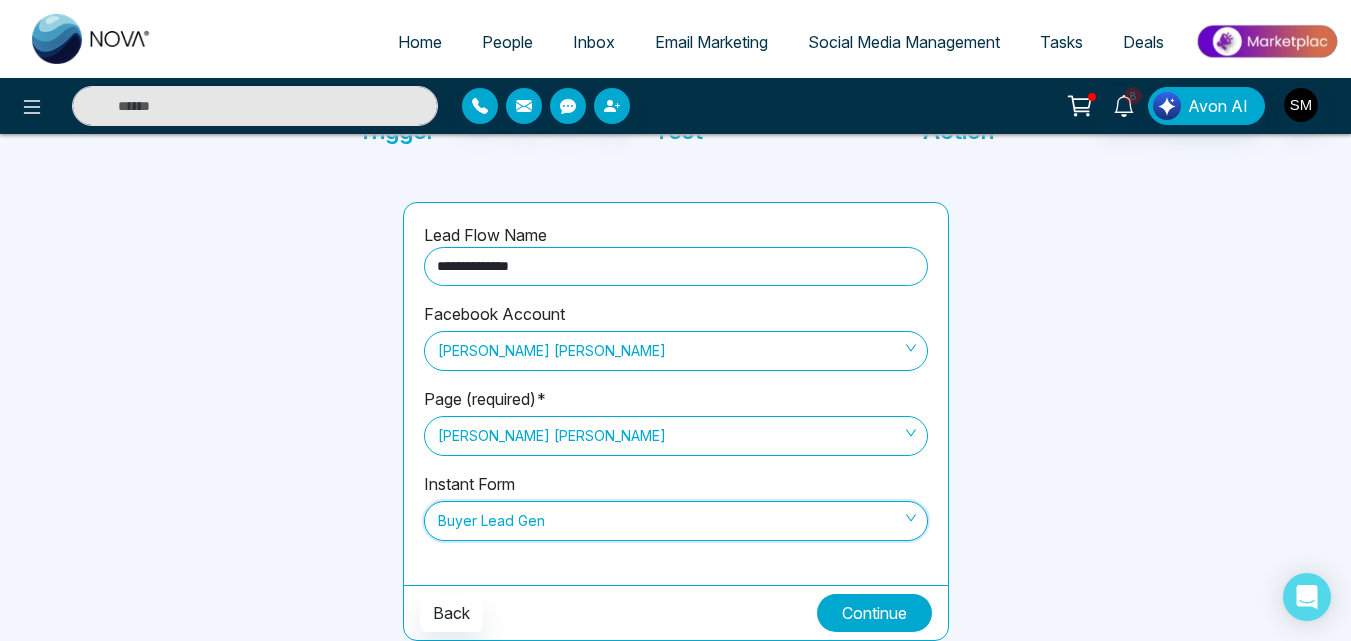 click on "Continue" at bounding box center (874, 613) 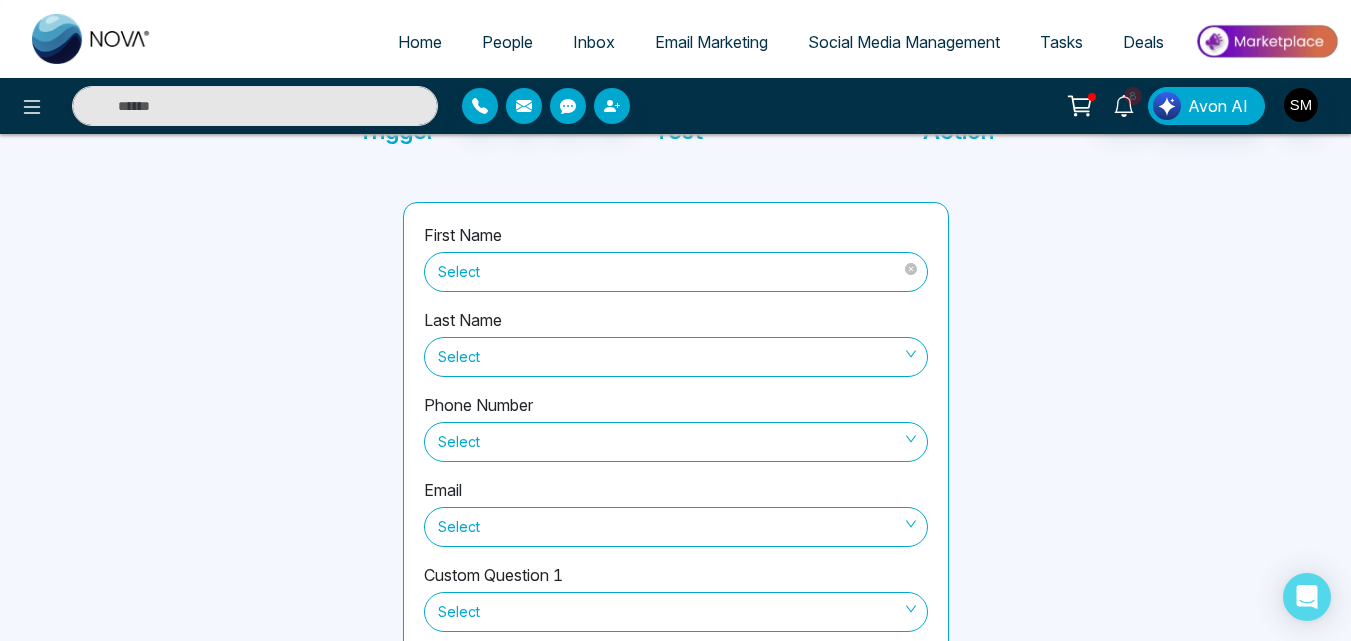 click on "Select" at bounding box center (676, 272) 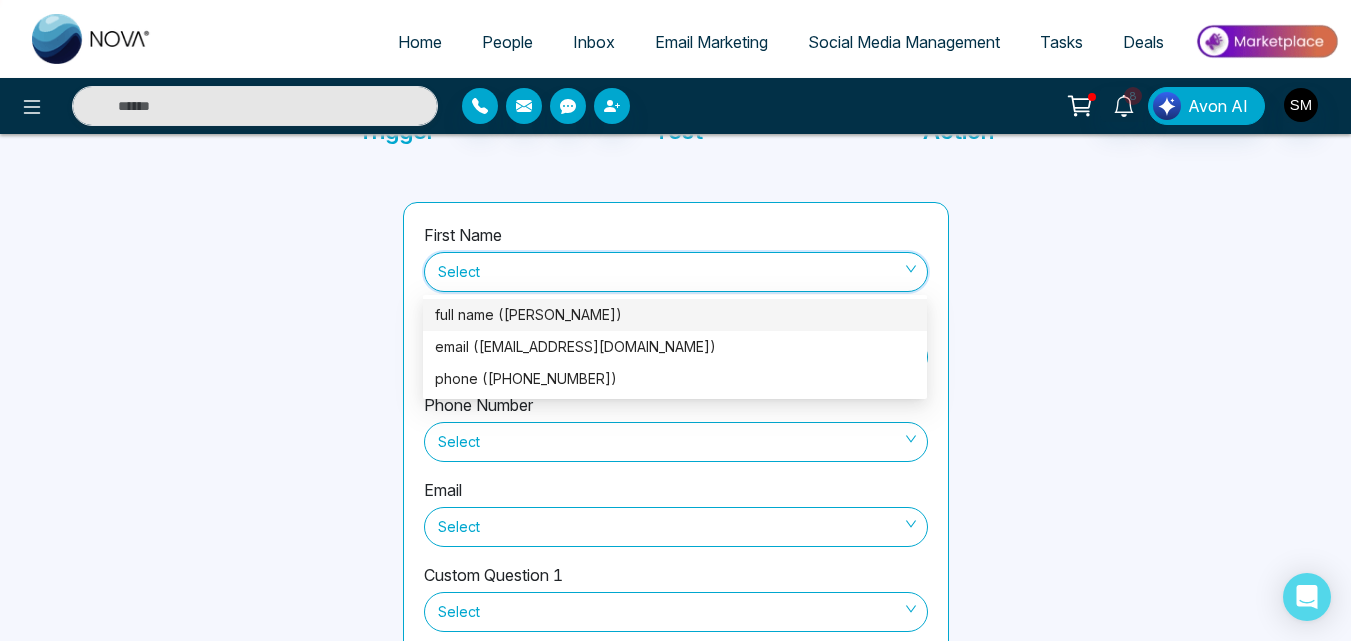 click on "full name ([PERSON_NAME])" at bounding box center (675, 315) 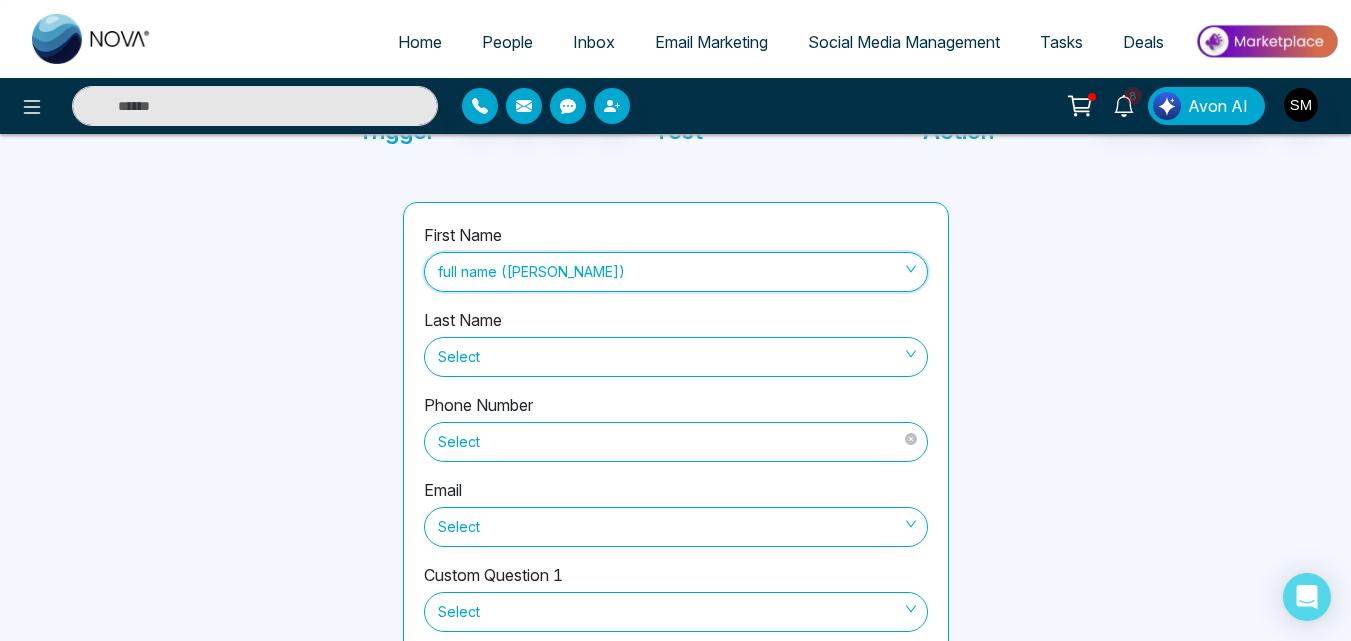 click on "Select" at bounding box center (676, 442) 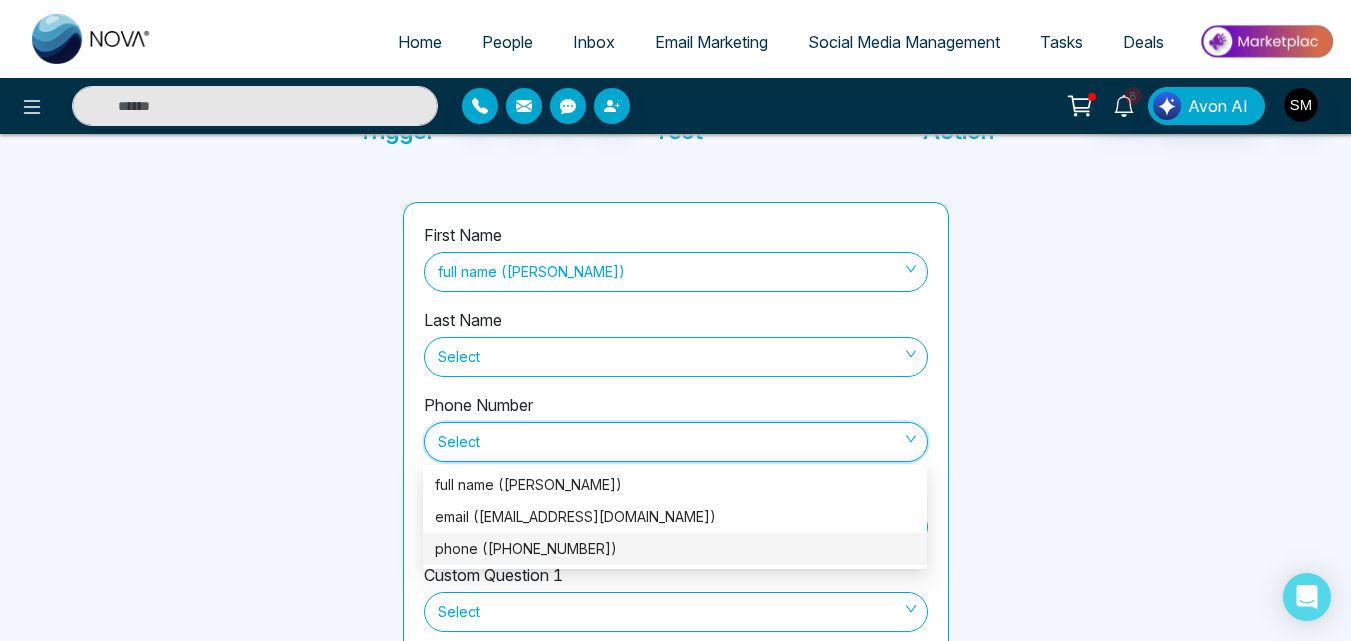 click on "phone ([PHONE_NUMBER])" at bounding box center [675, 549] 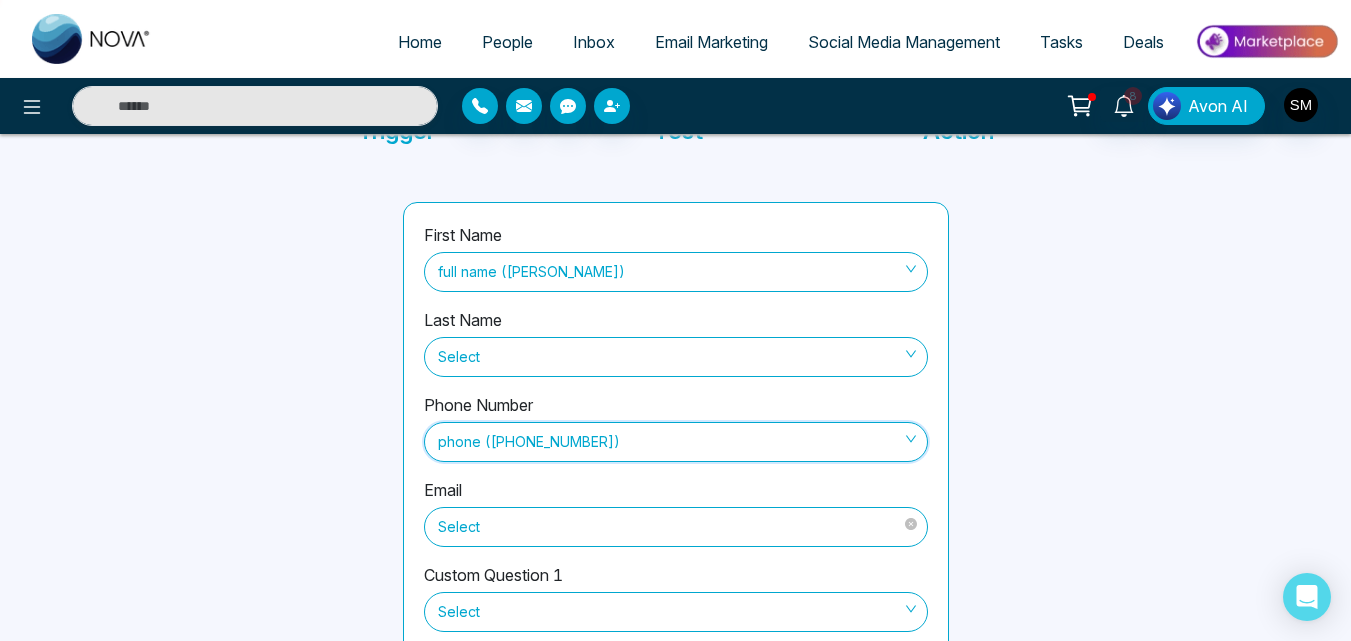 click on "Select" at bounding box center [676, 527] 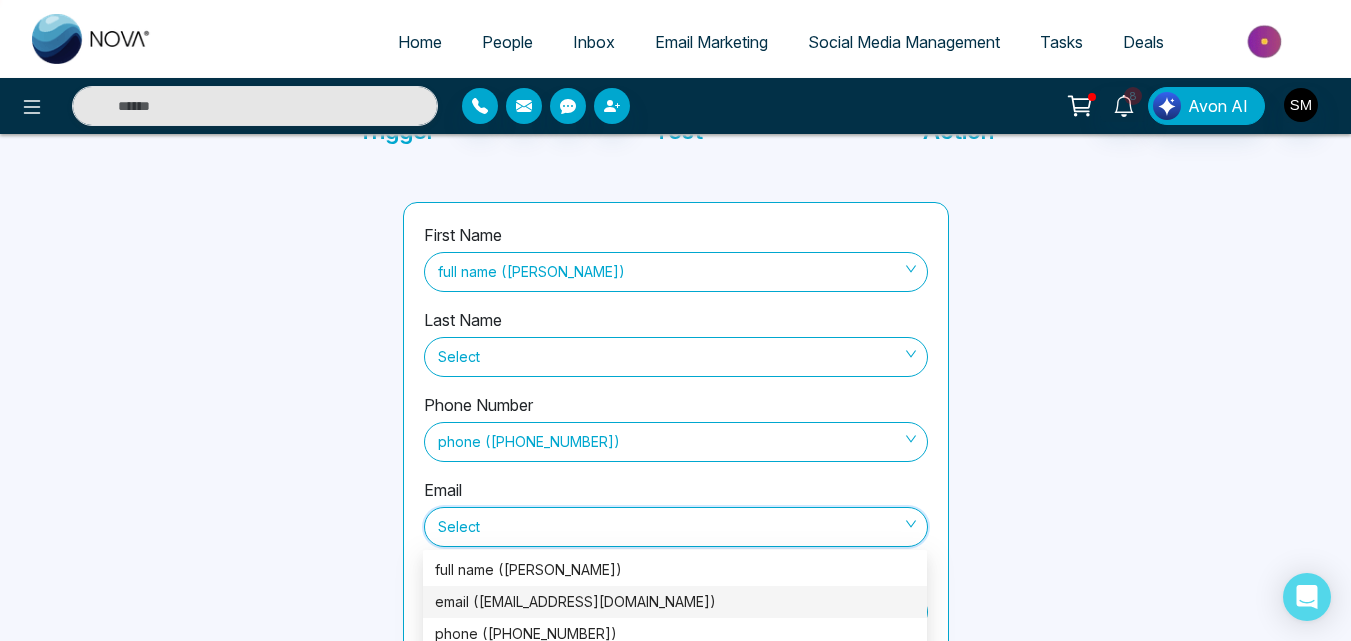 click on "email ([EMAIL_ADDRESS][DOMAIN_NAME])" at bounding box center [675, 602] 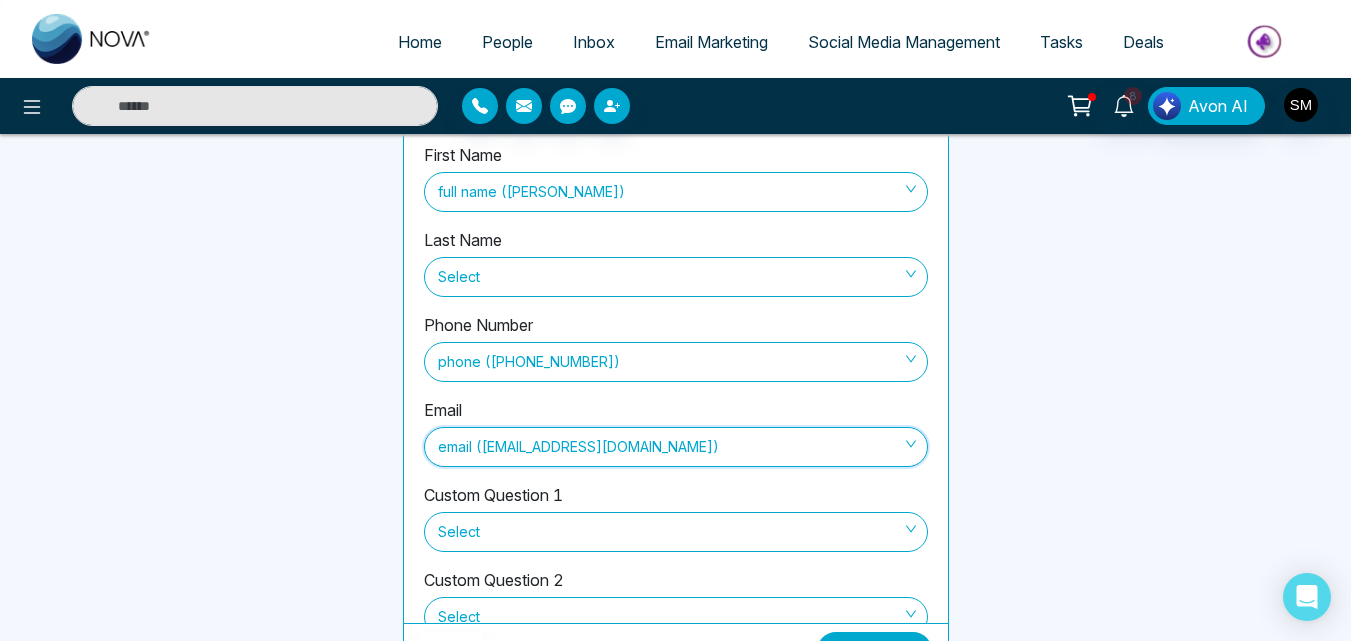 scroll, scrollTop: 288, scrollLeft: 0, axis: vertical 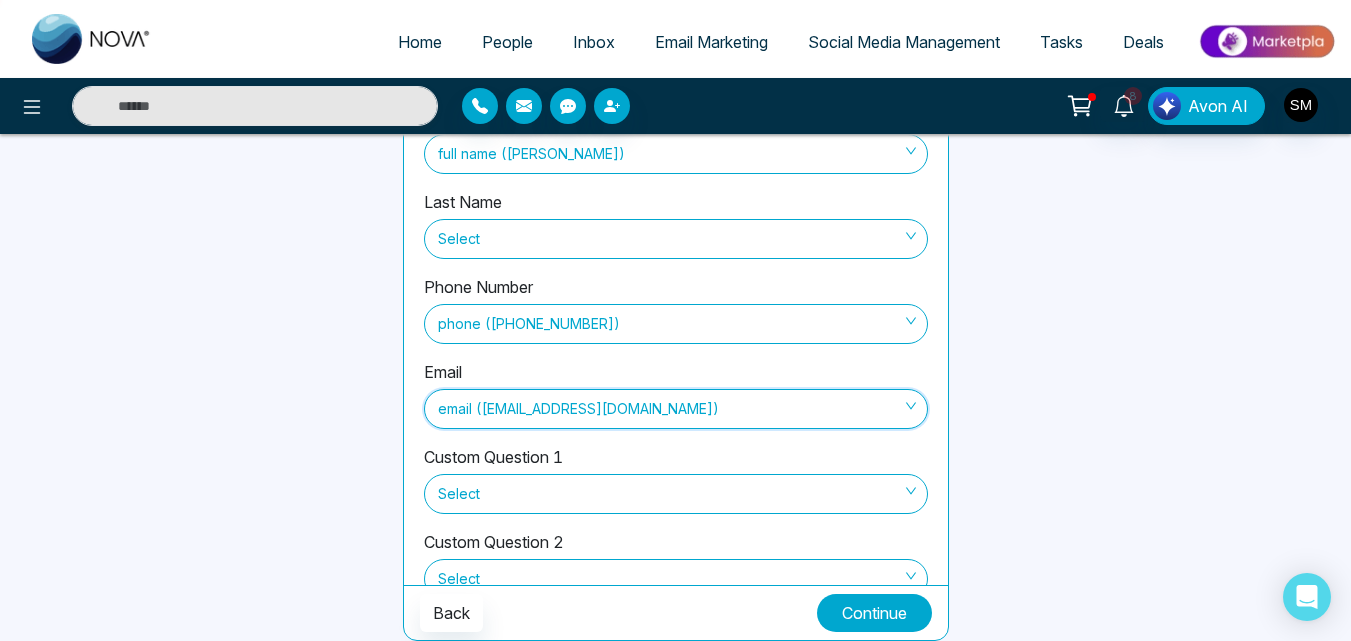 click on "Continue" at bounding box center (874, 613) 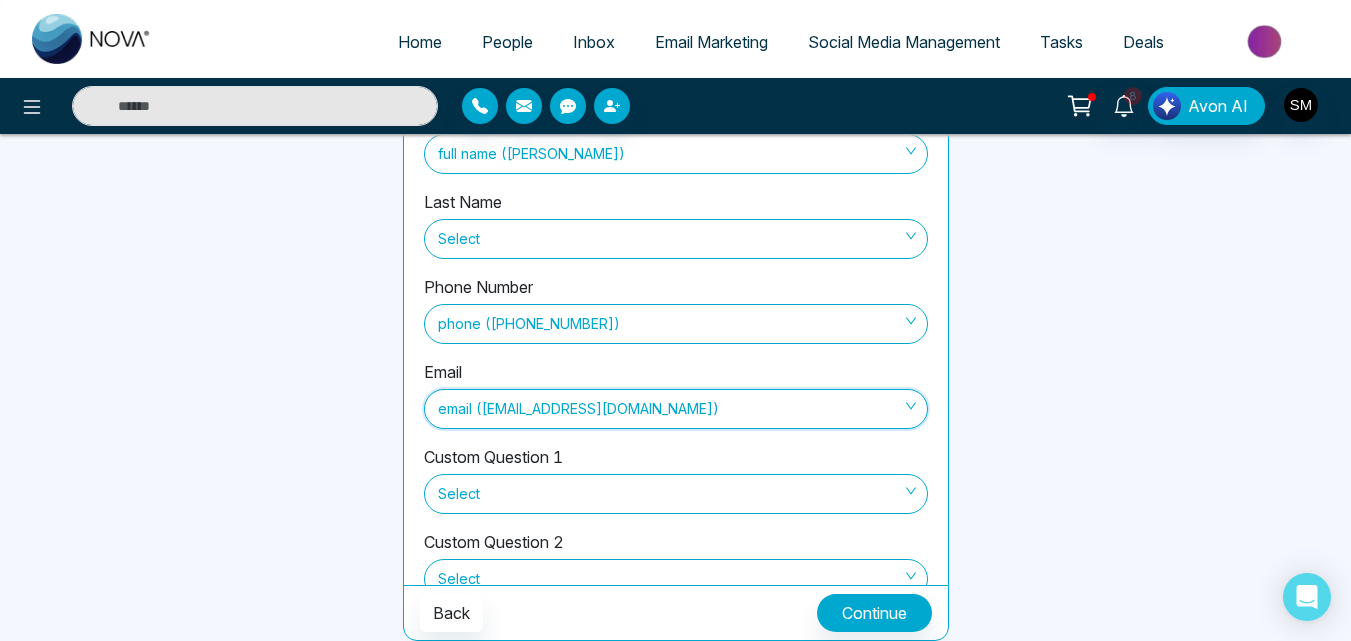 scroll, scrollTop: 147, scrollLeft: 0, axis: vertical 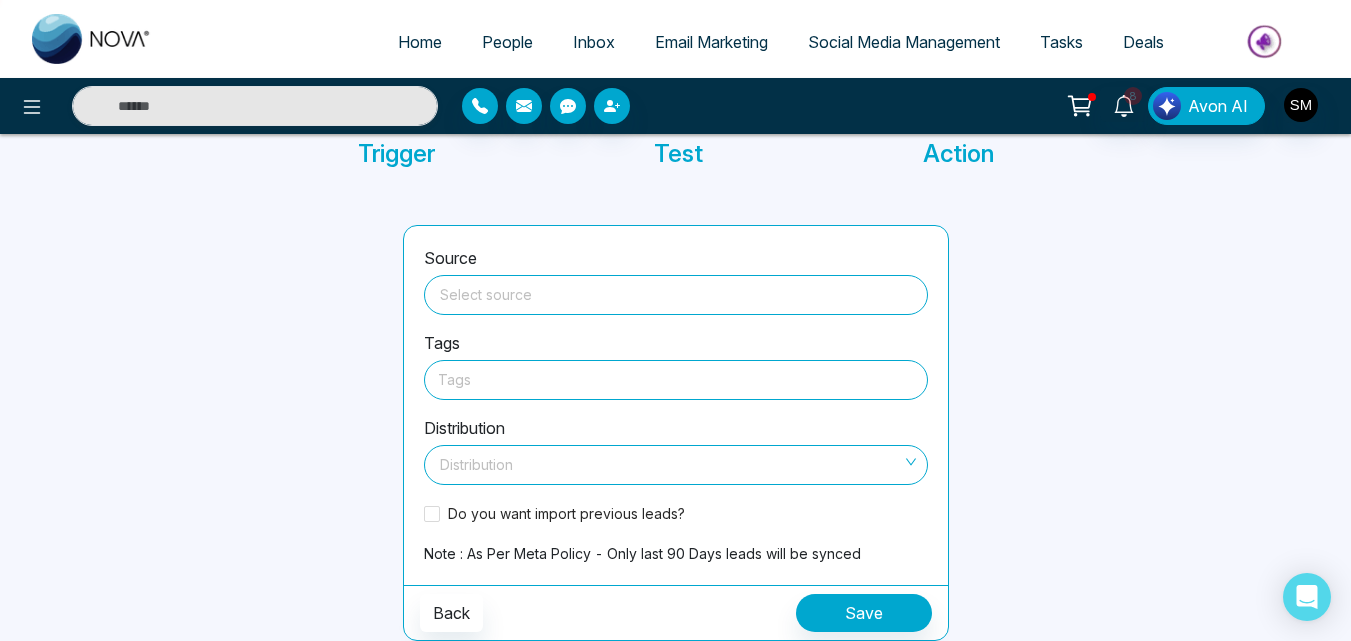 click at bounding box center [676, 291] 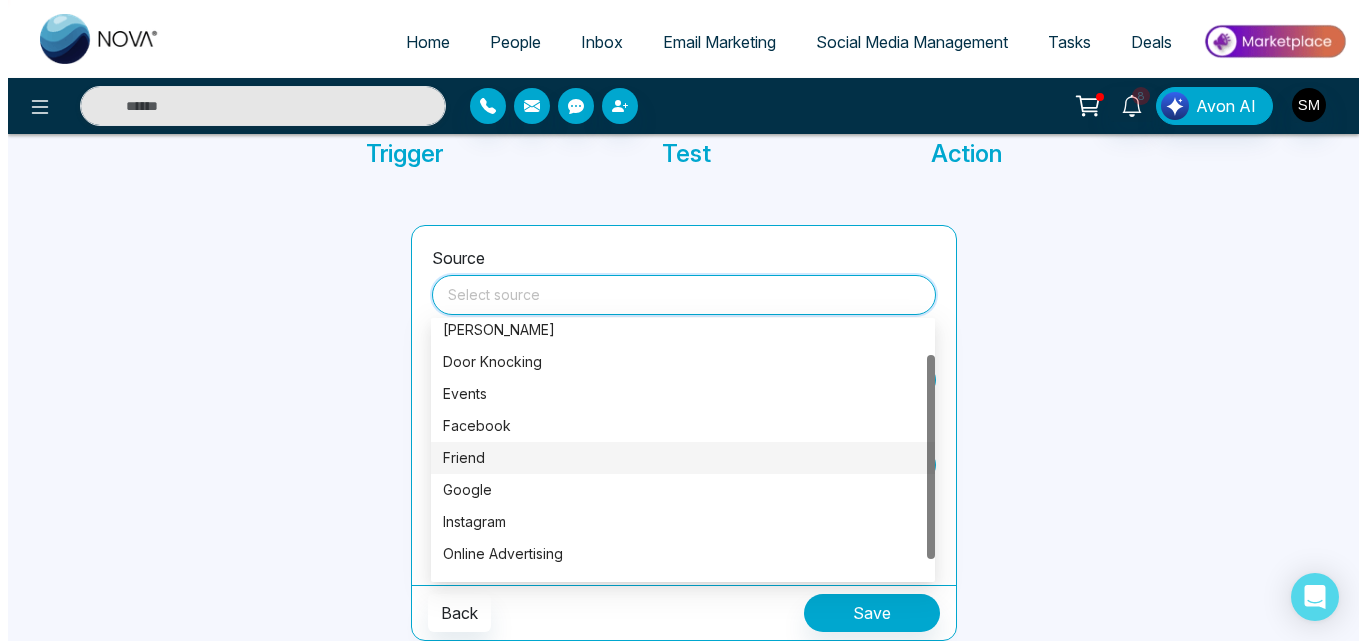 scroll, scrollTop: 40, scrollLeft: 0, axis: vertical 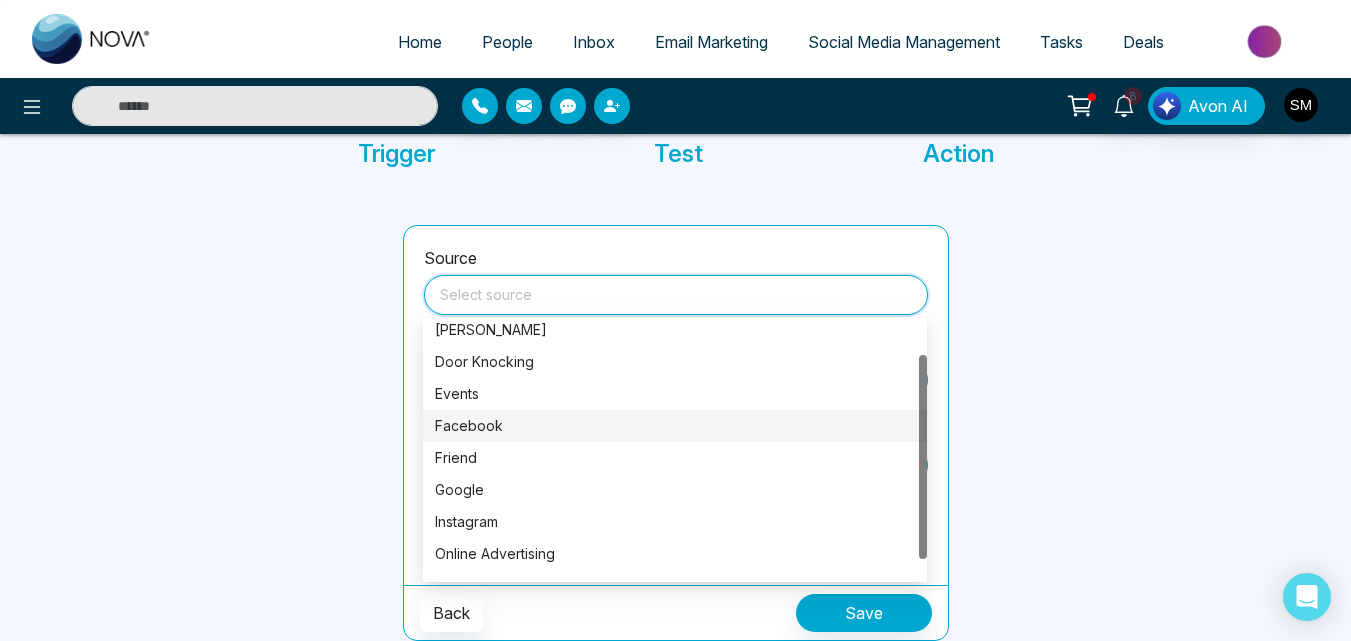 click on "Facebook" at bounding box center (675, 426) 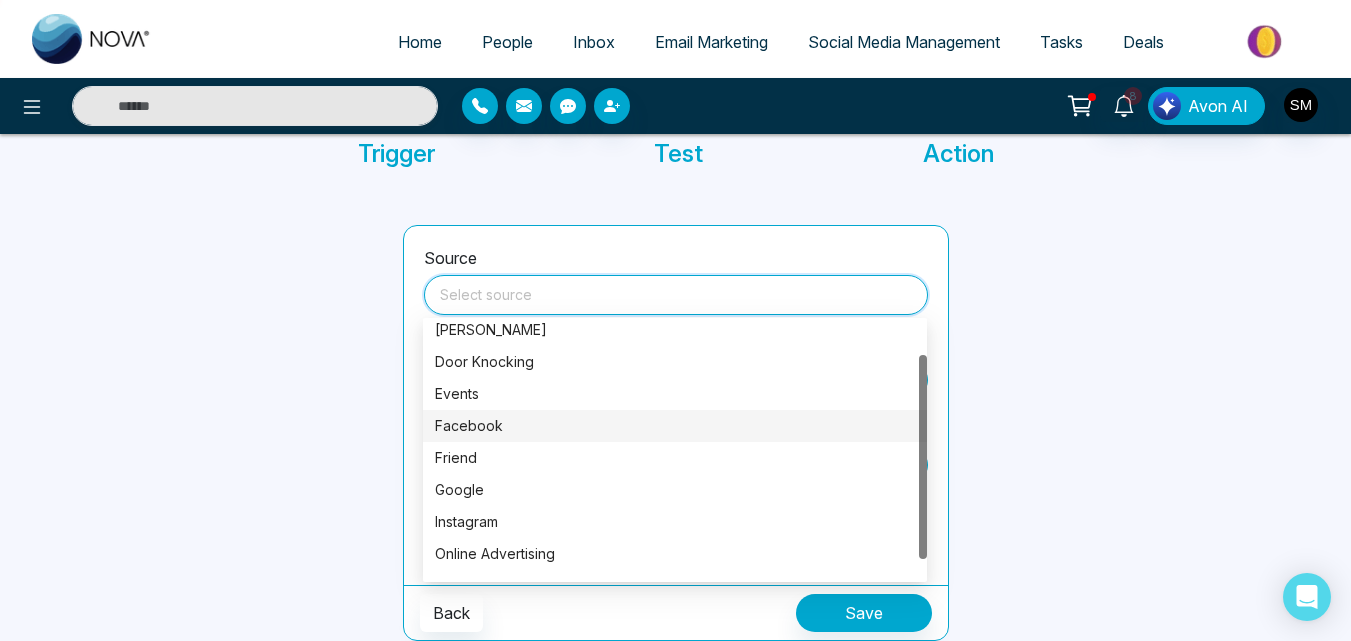 type on "********" 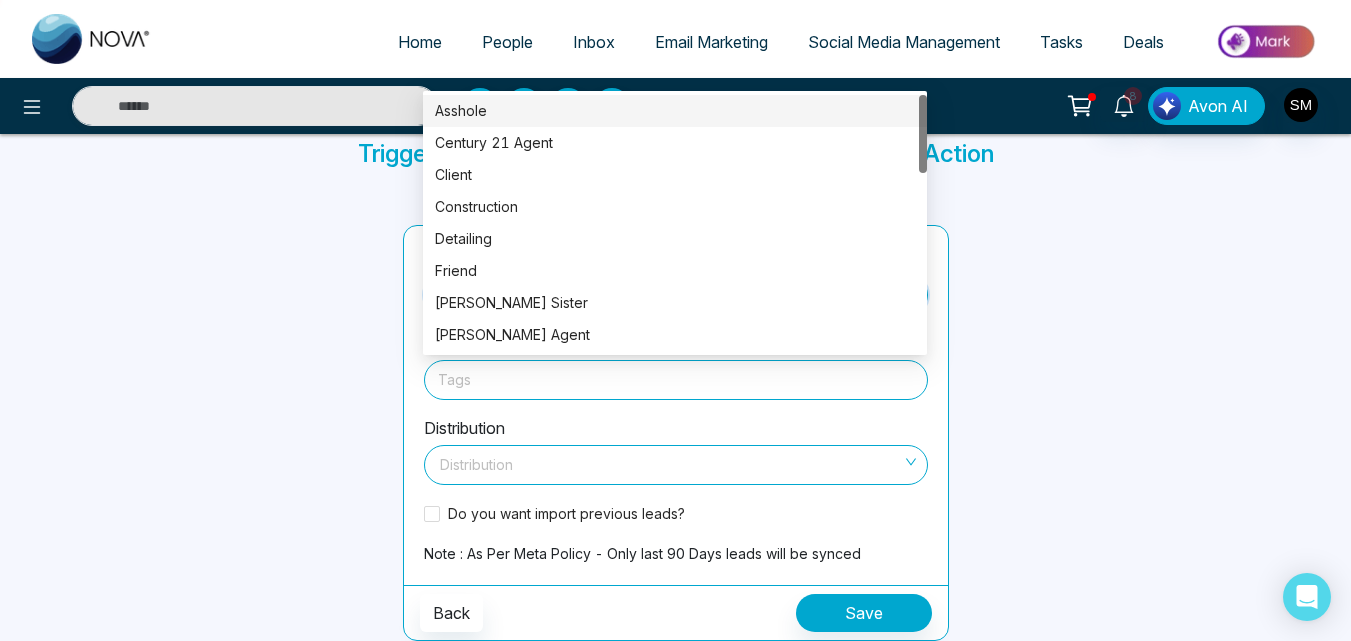 click at bounding box center [676, 379] 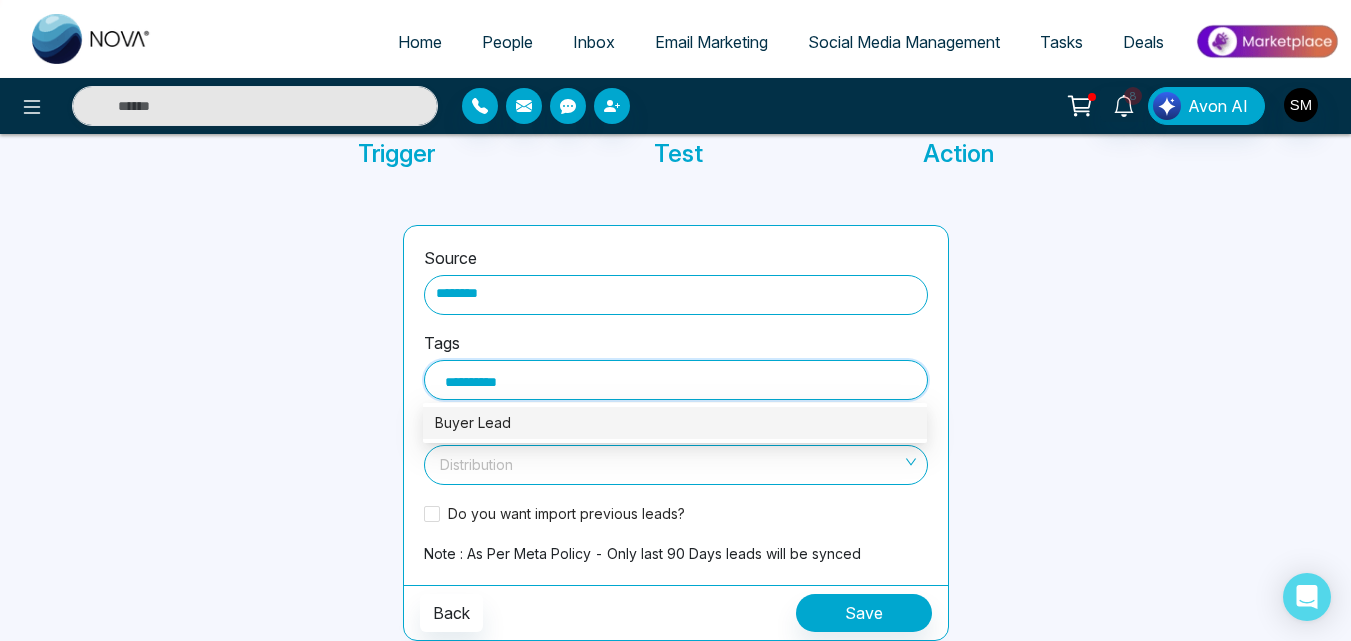type on "**********" 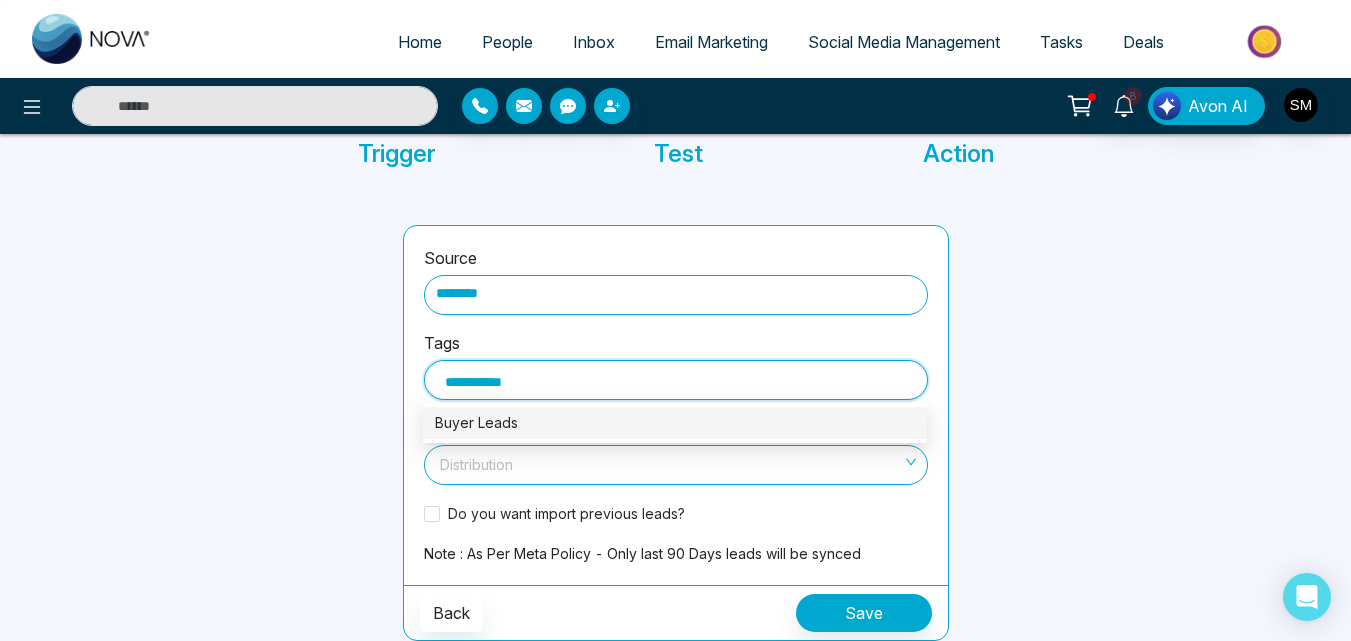 type 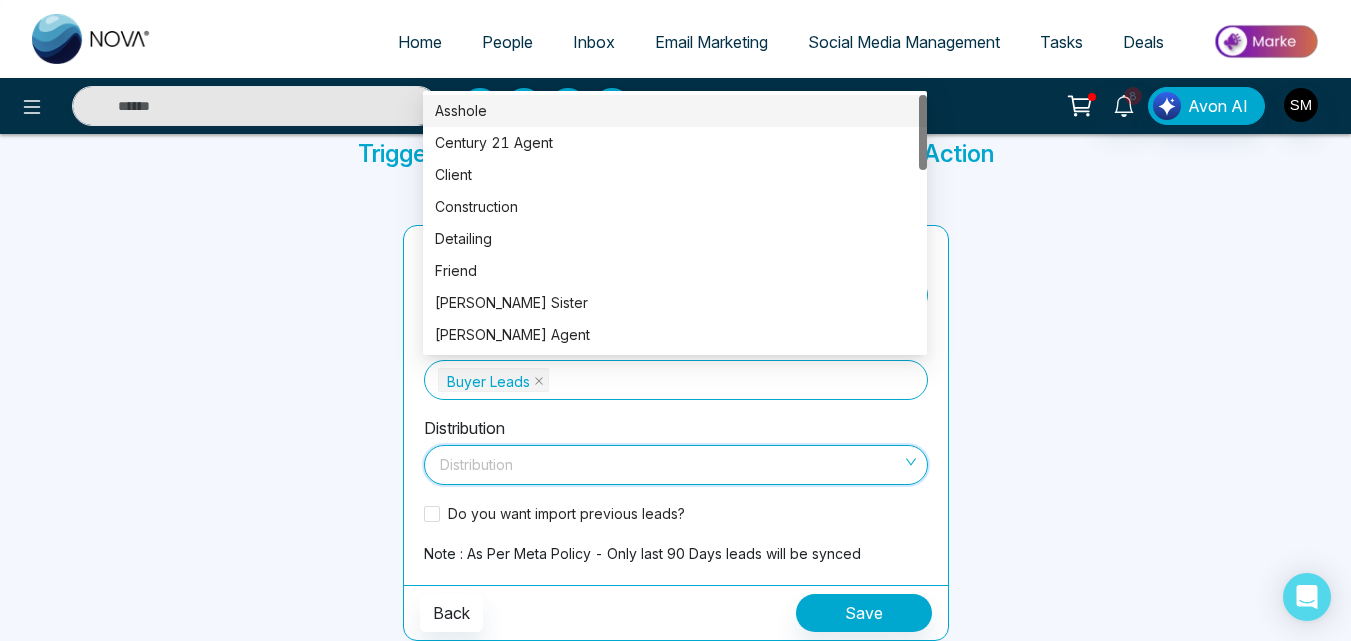 click at bounding box center [669, 461] 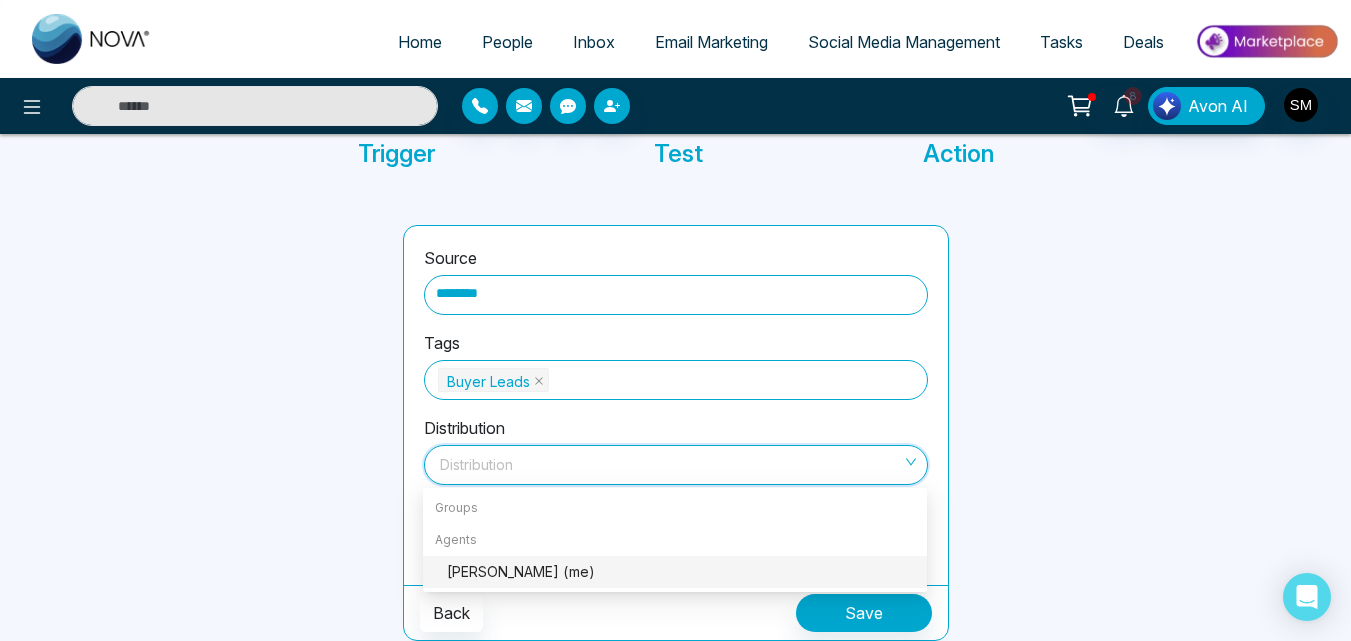 click on "[PERSON_NAME] (me)" at bounding box center [681, 572] 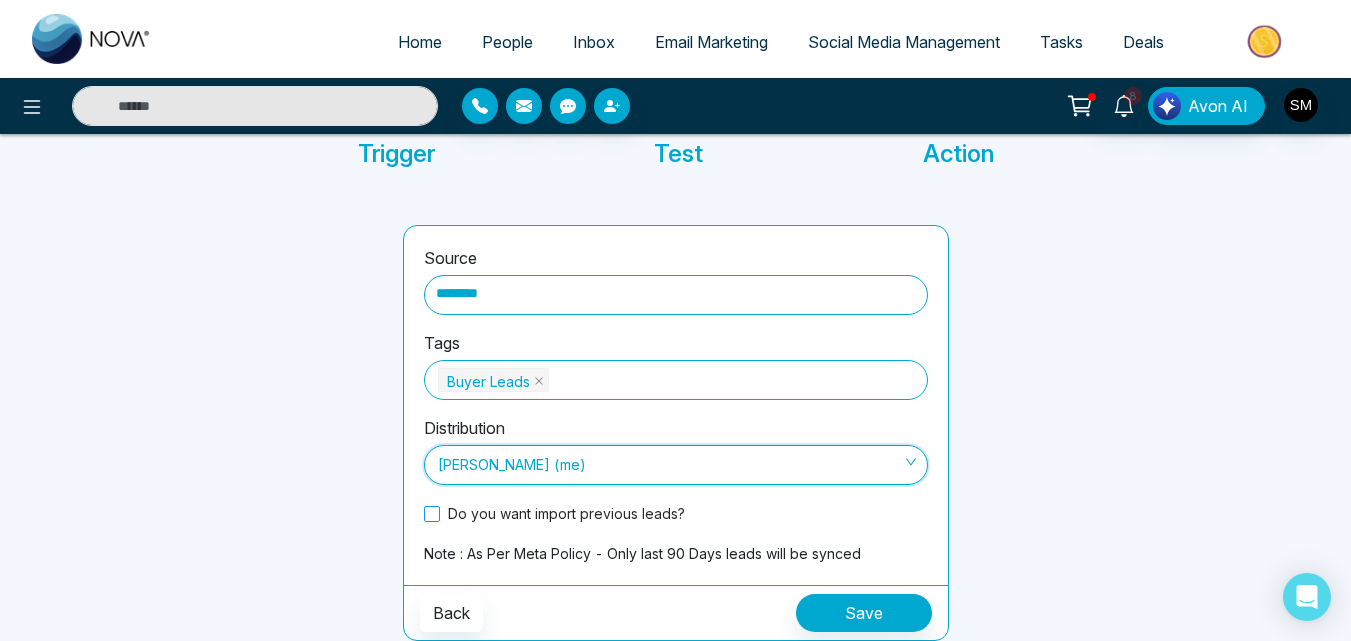 click at bounding box center [432, 514] 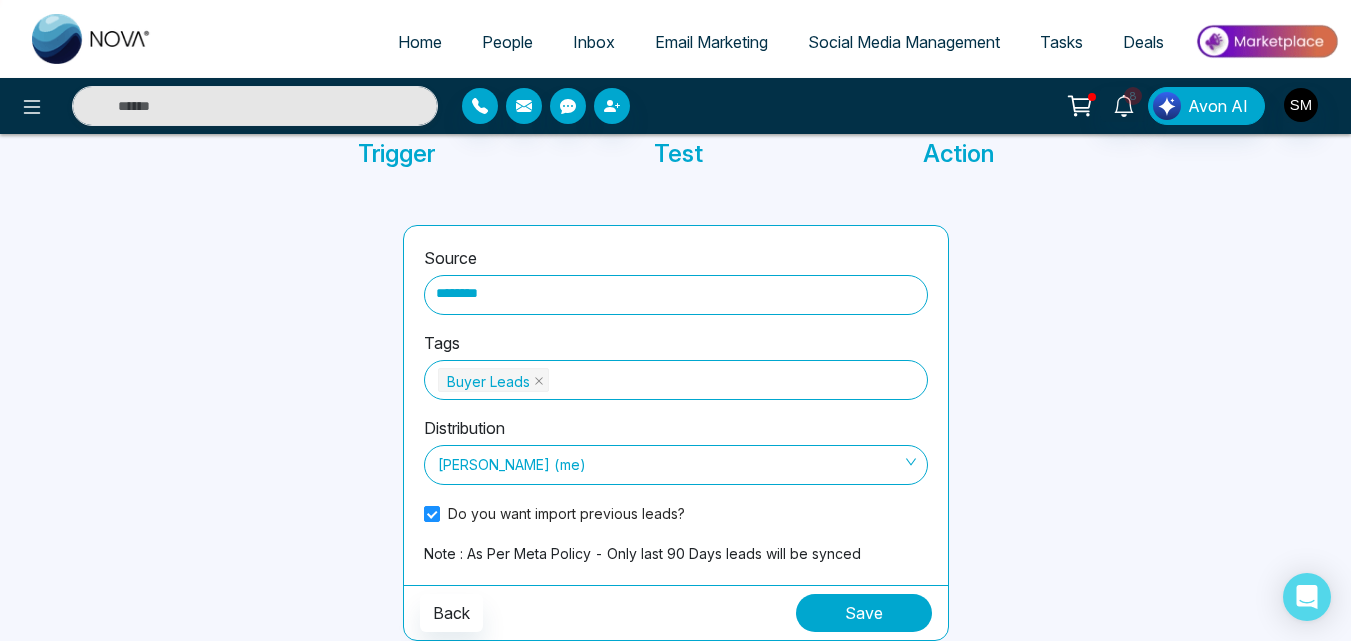 click on "Save" at bounding box center (864, 613) 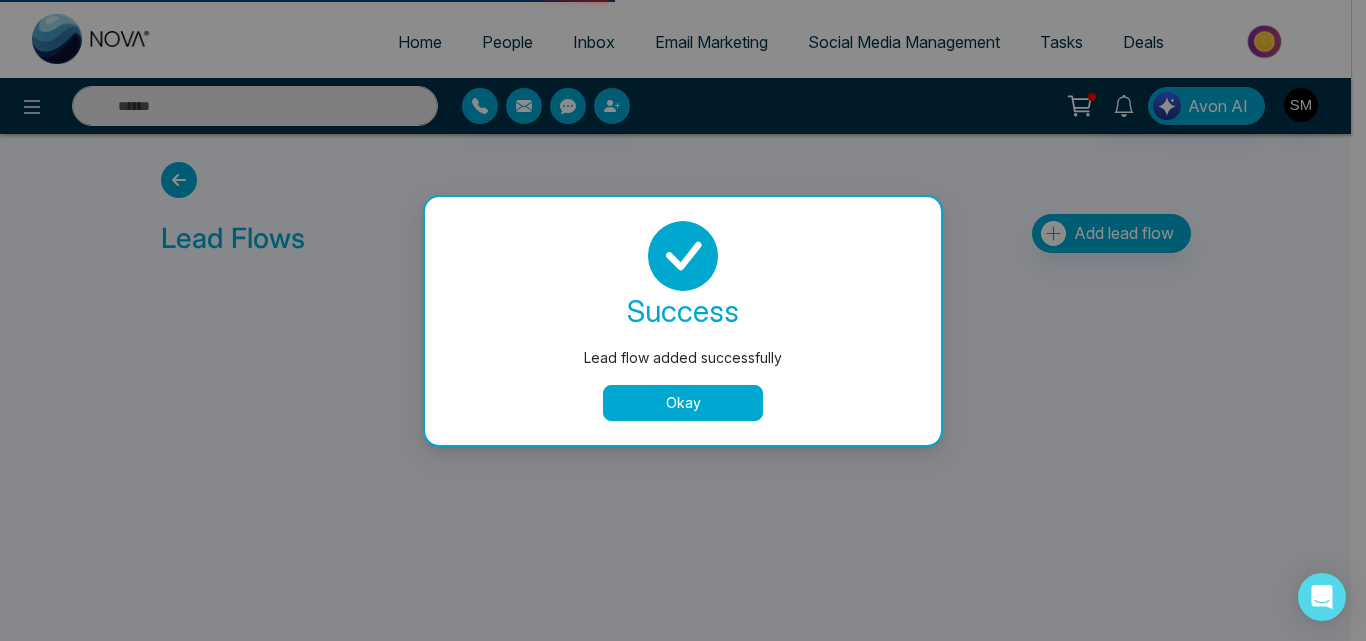 scroll, scrollTop: 0, scrollLeft: 0, axis: both 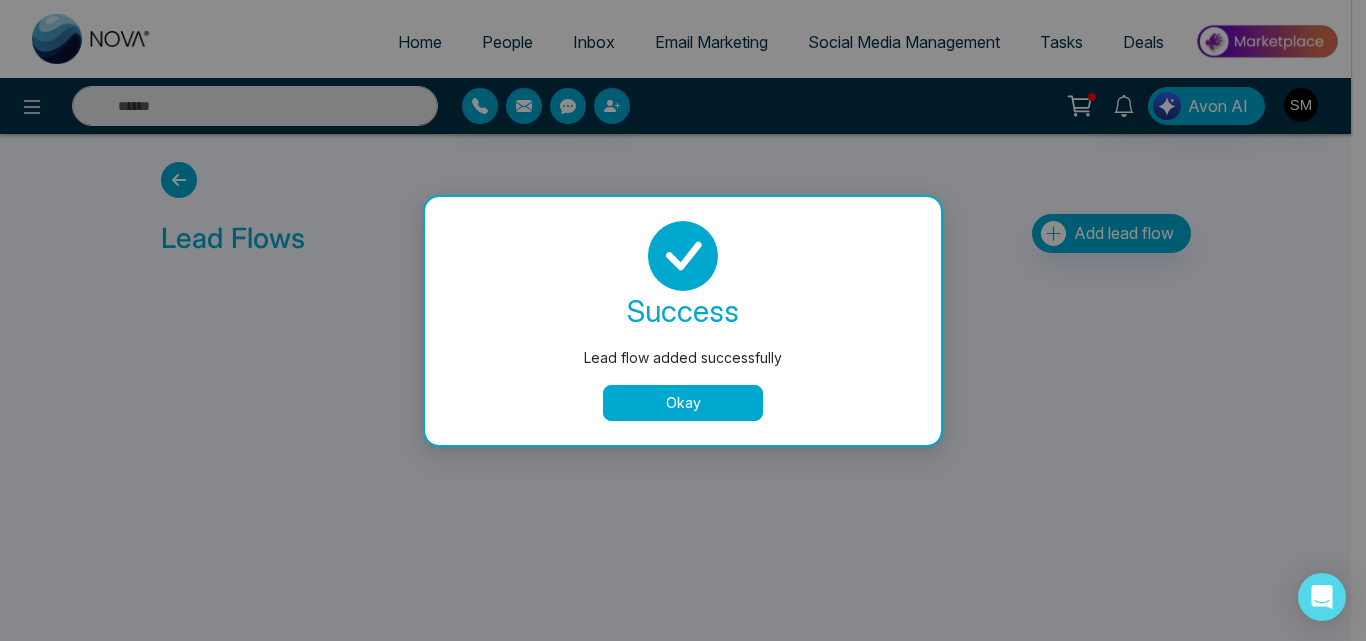 click on "Okay" at bounding box center [683, 403] 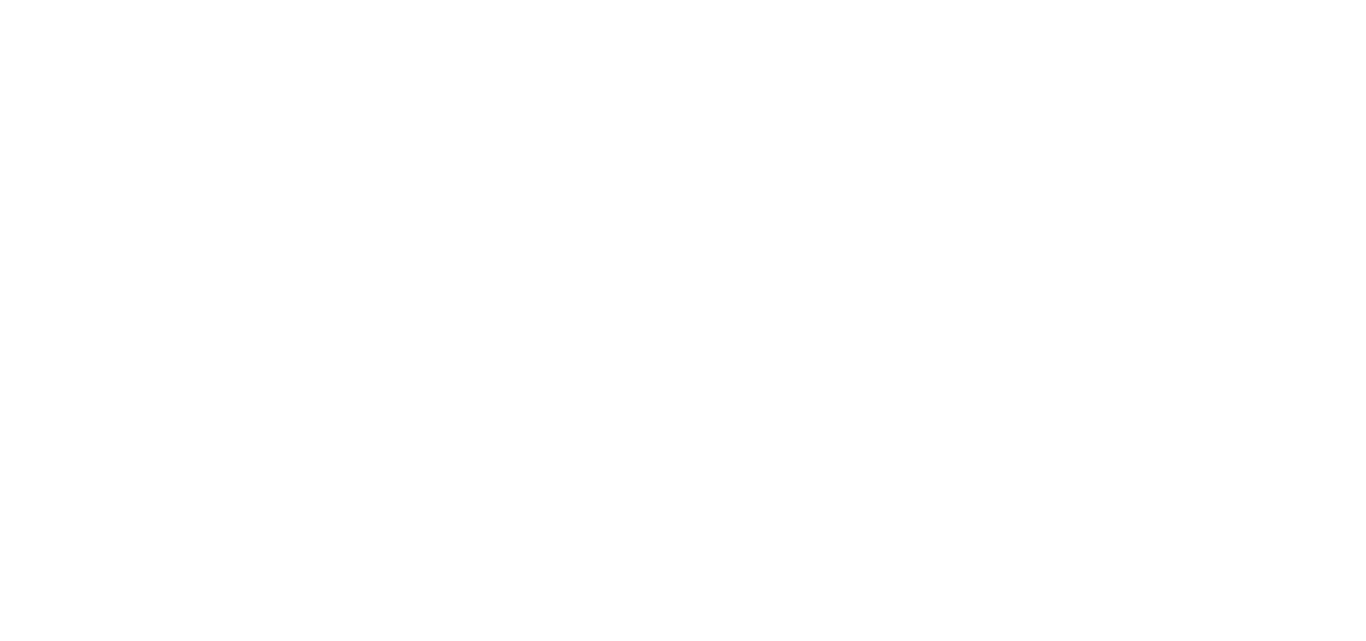 scroll, scrollTop: 0, scrollLeft: 0, axis: both 